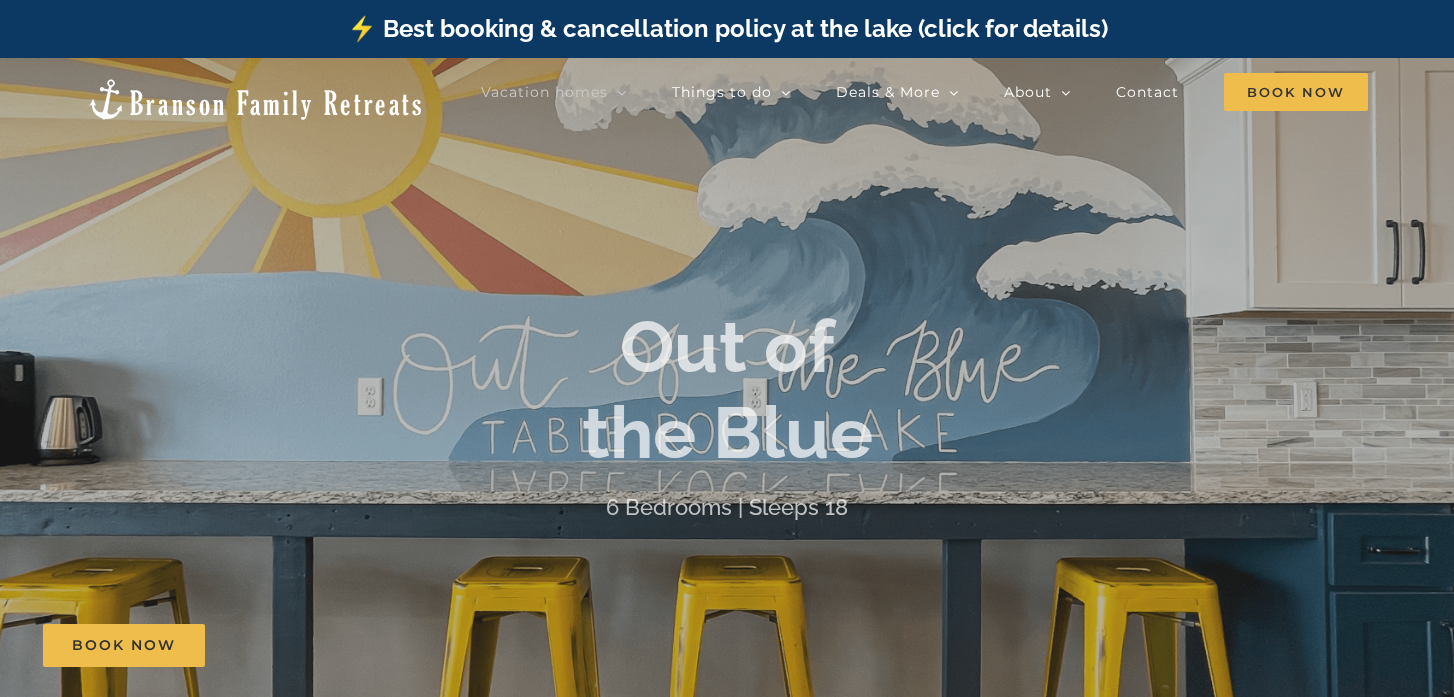 scroll, scrollTop: 0, scrollLeft: 0, axis: both 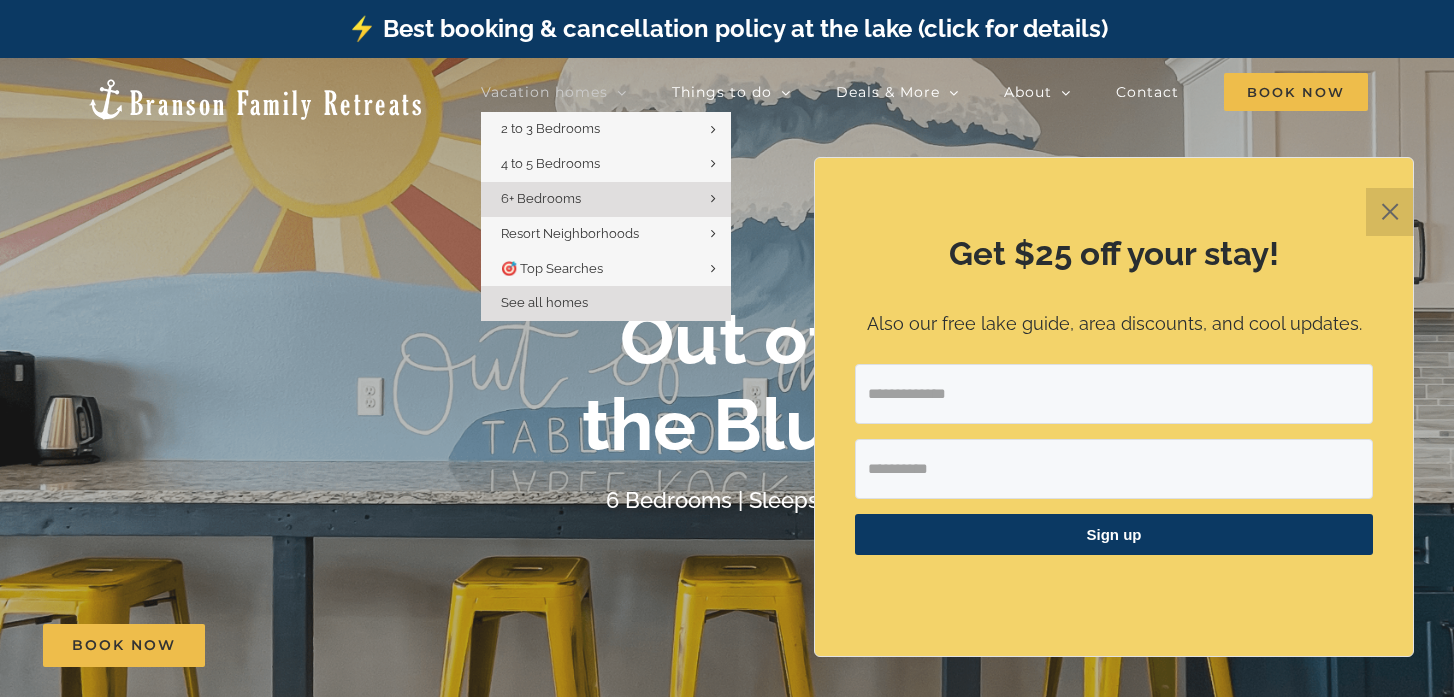 click on "See all homes" at bounding box center [544, 302] 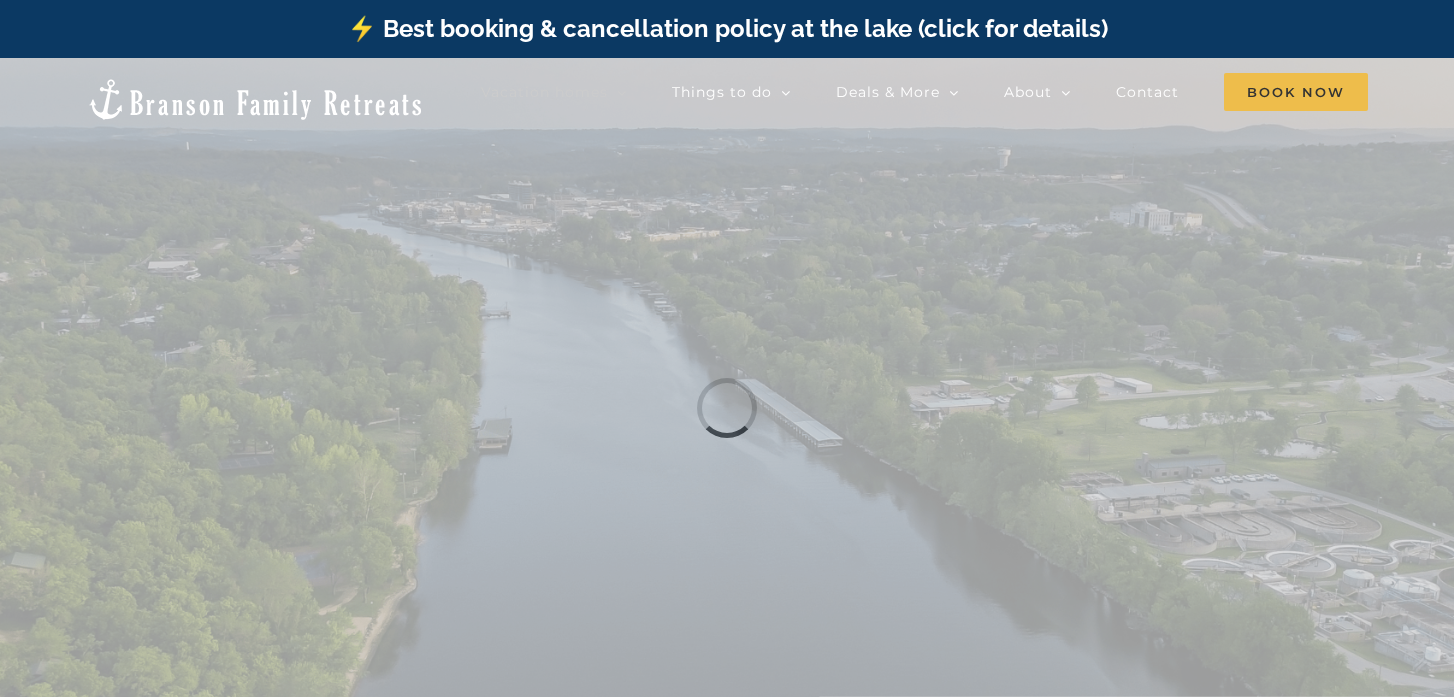 scroll, scrollTop: 0, scrollLeft: 0, axis: both 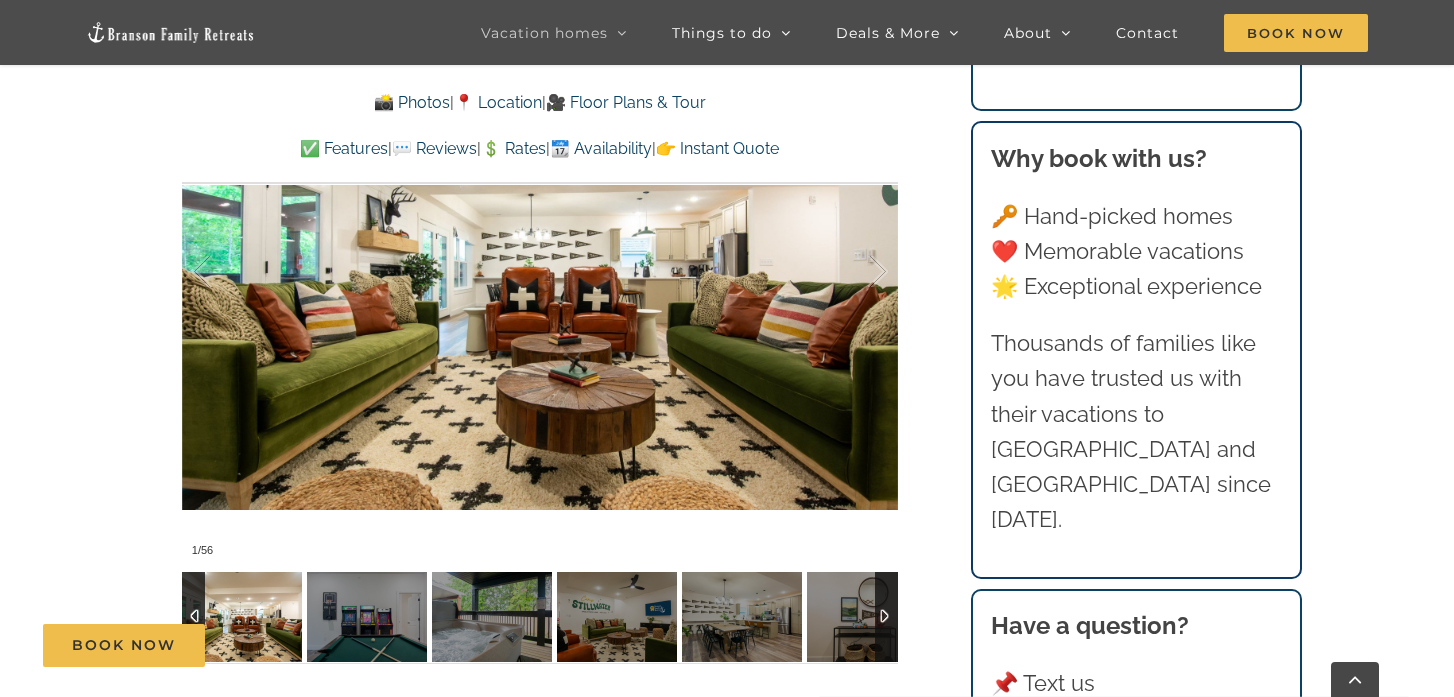 click at bounding box center (886, 617) 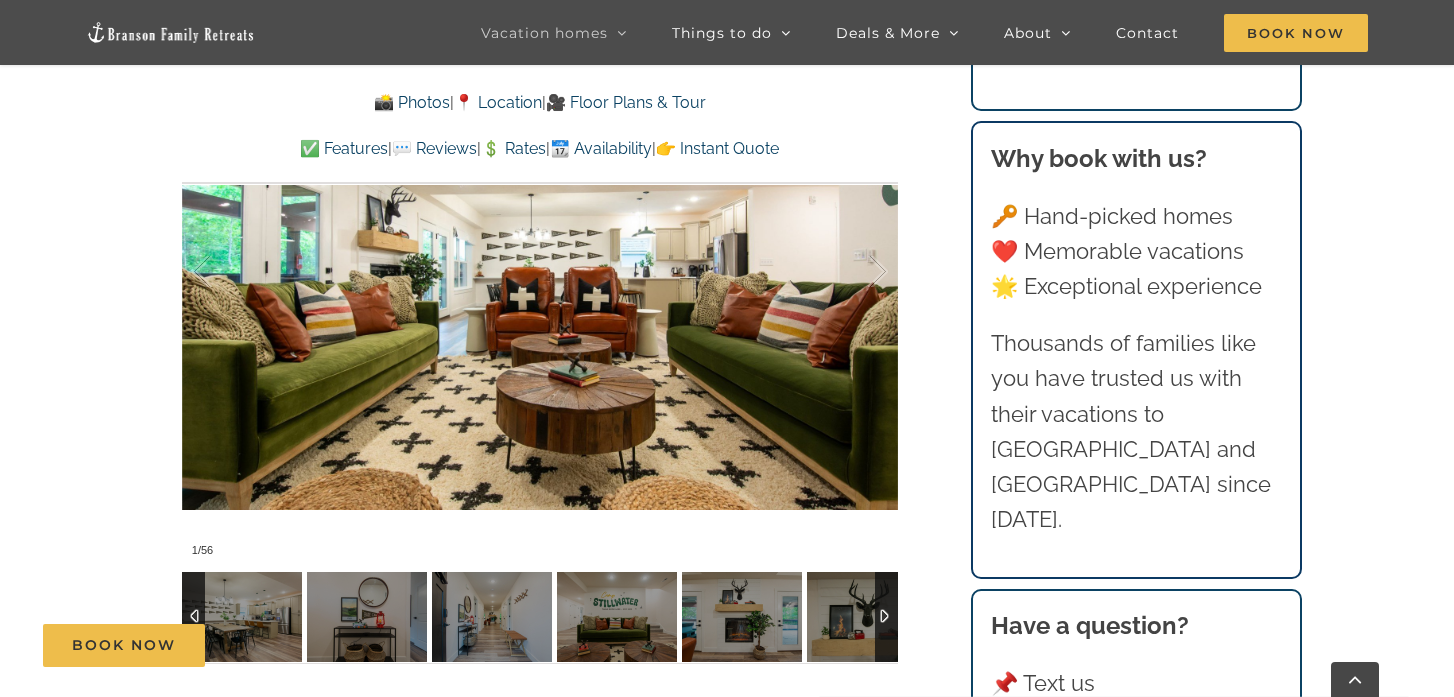 click at bounding box center [886, 617] 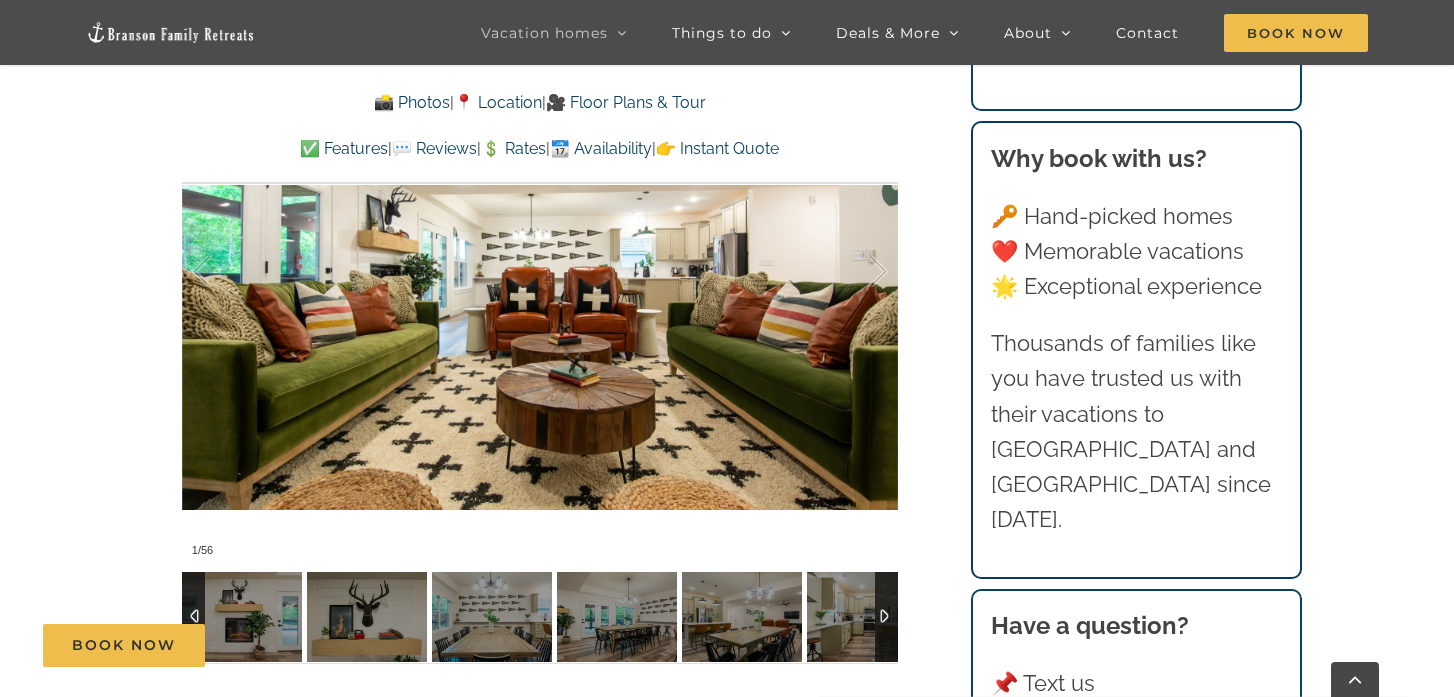 click at bounding box center (886, 617) 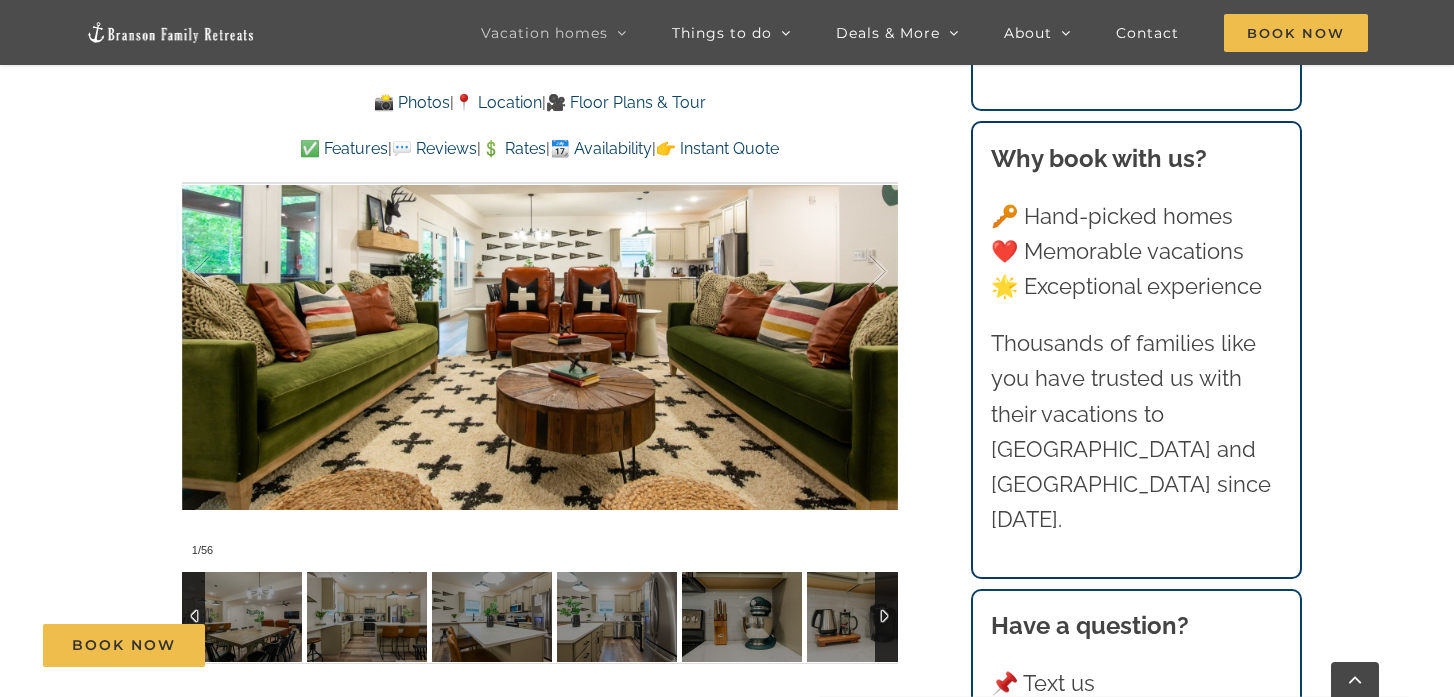 click at bounding box center (886, 617) 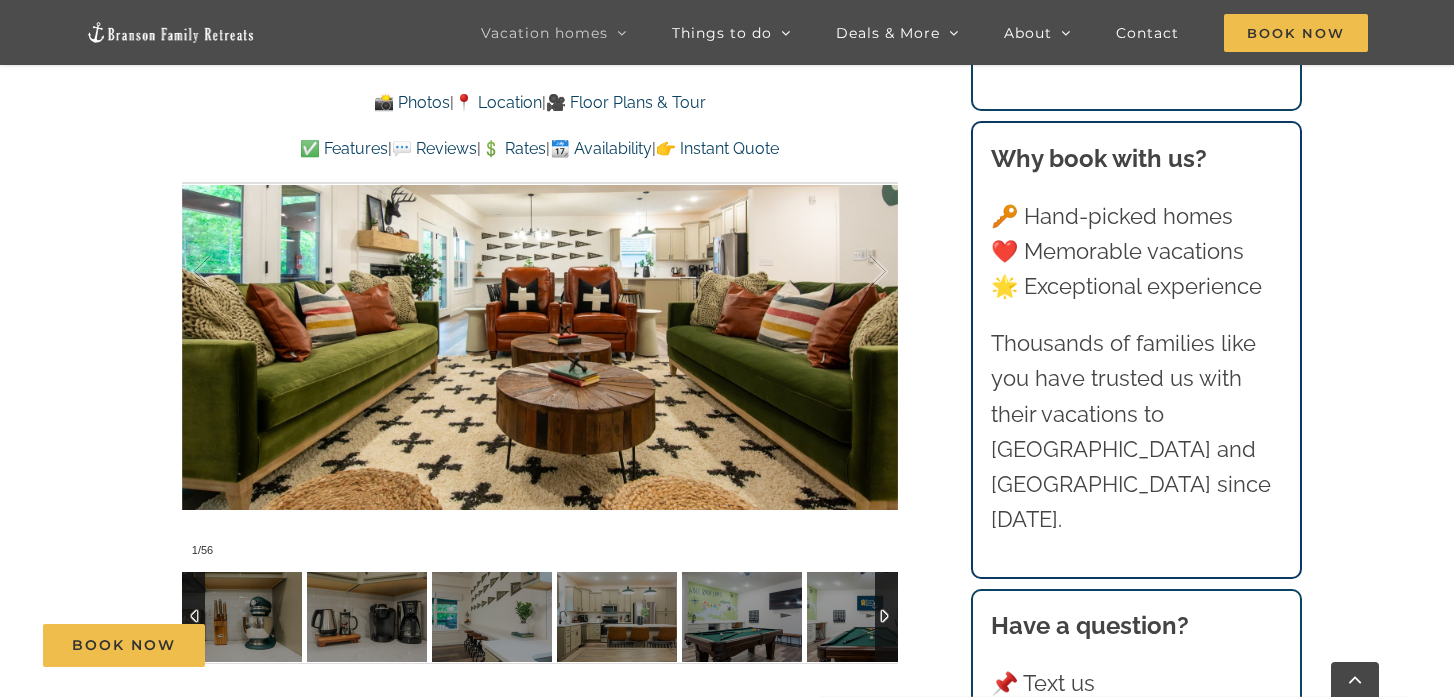 click at bounding box center [886, 617] 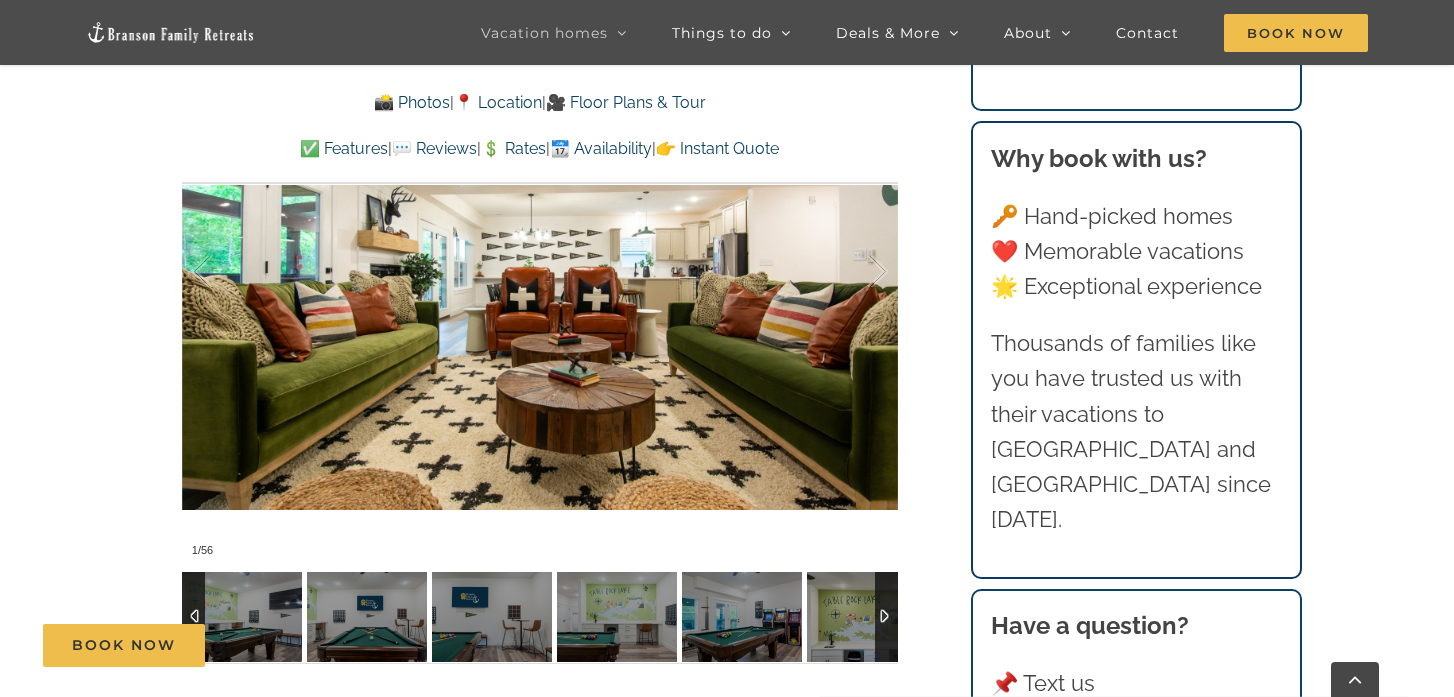 click at bounding box center [886, 617] 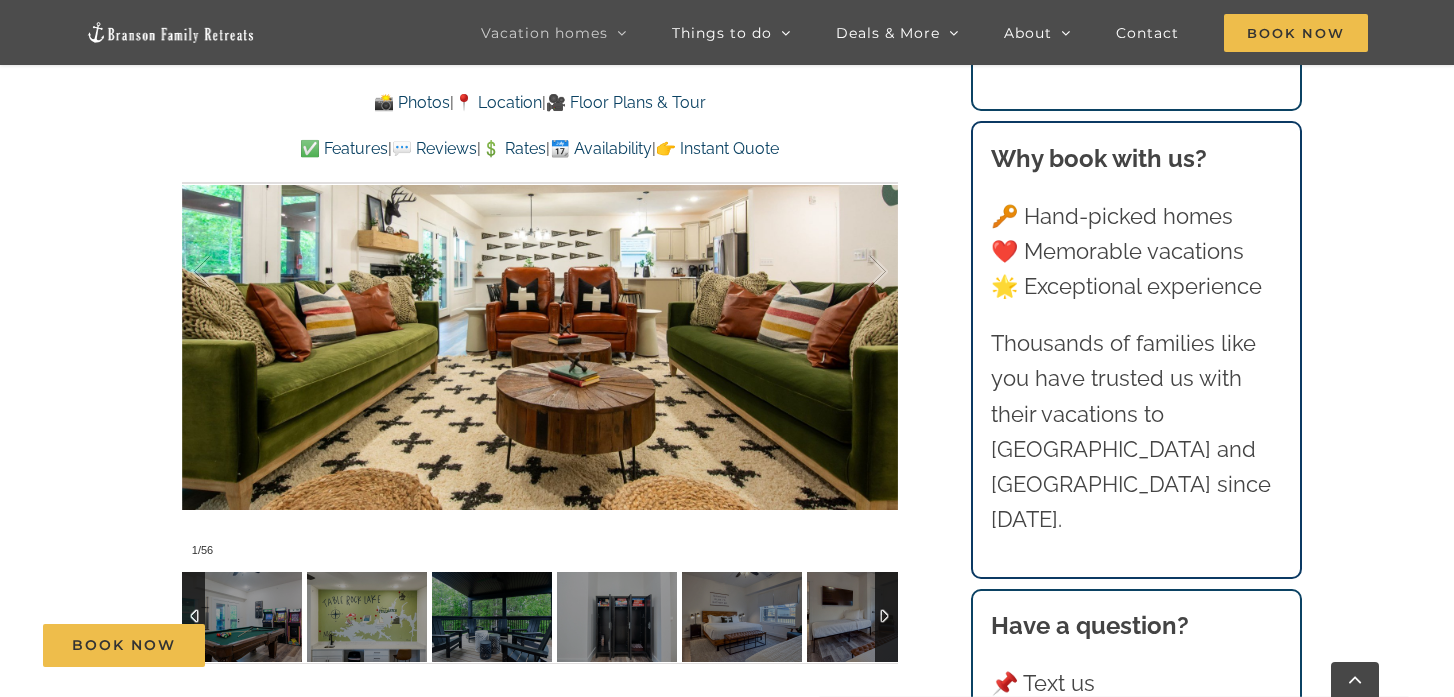 click at bounding box center [886, 617] 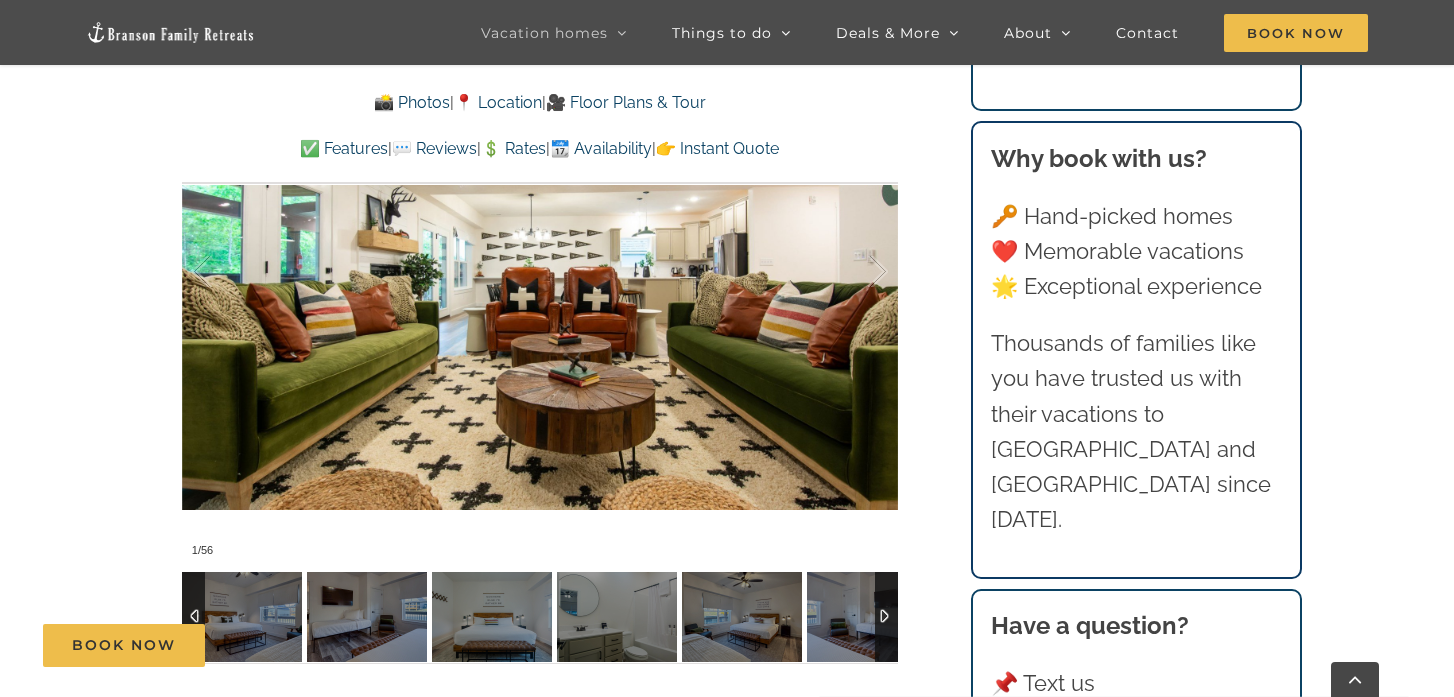 click at bounding box center (886, 617) 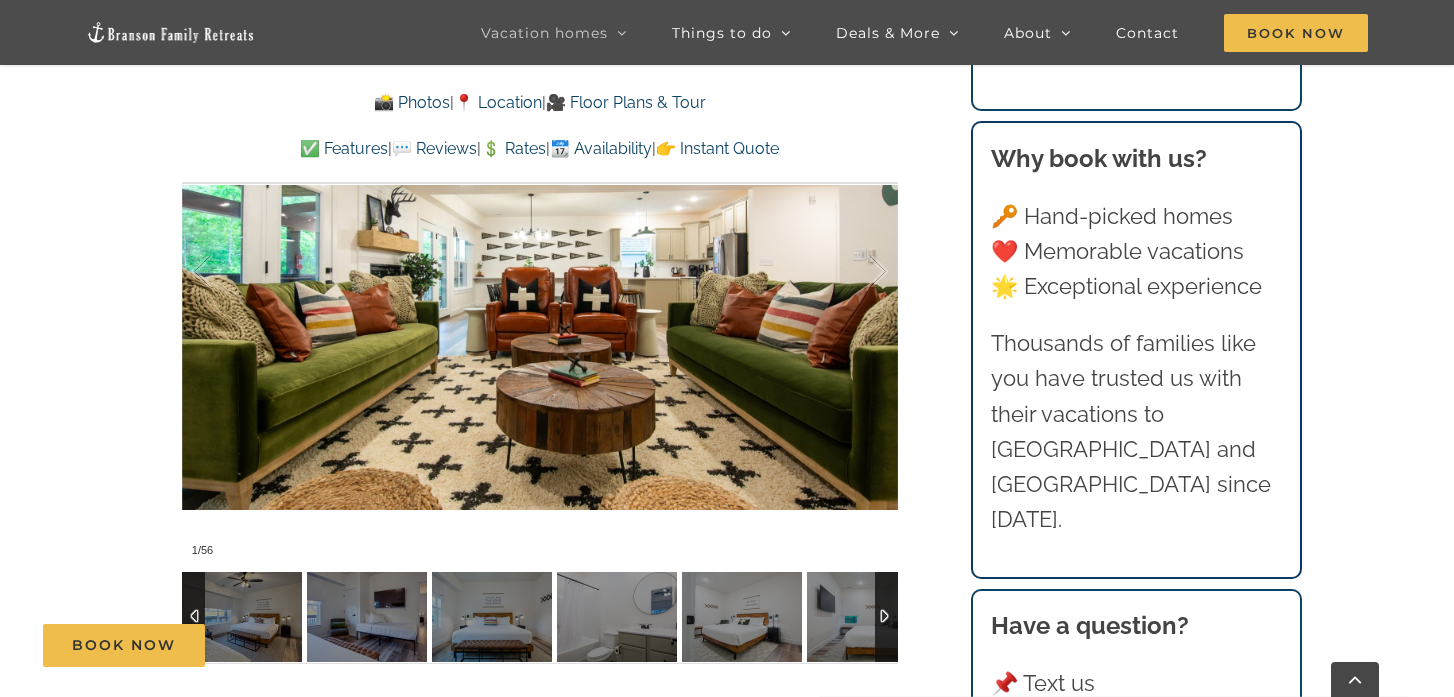 click at bounding box center (886, 617) 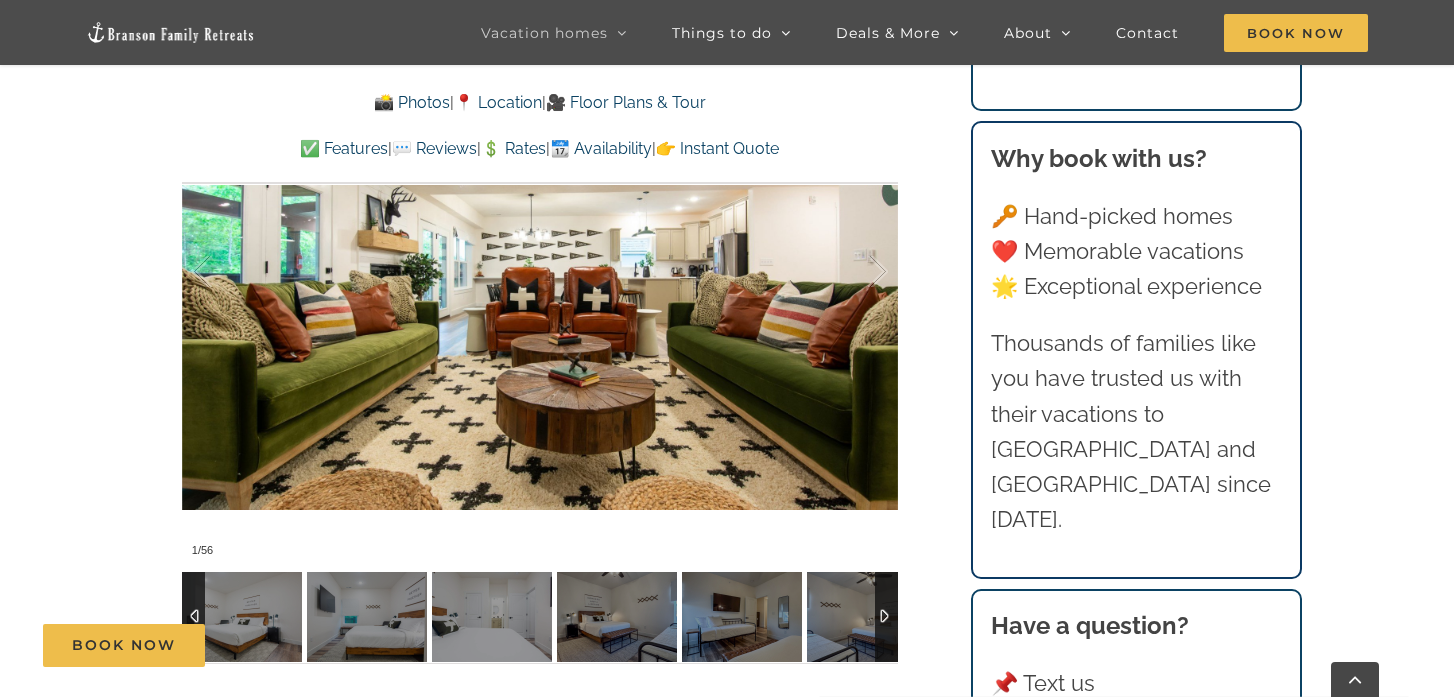 click at bounding box center [886, 617] 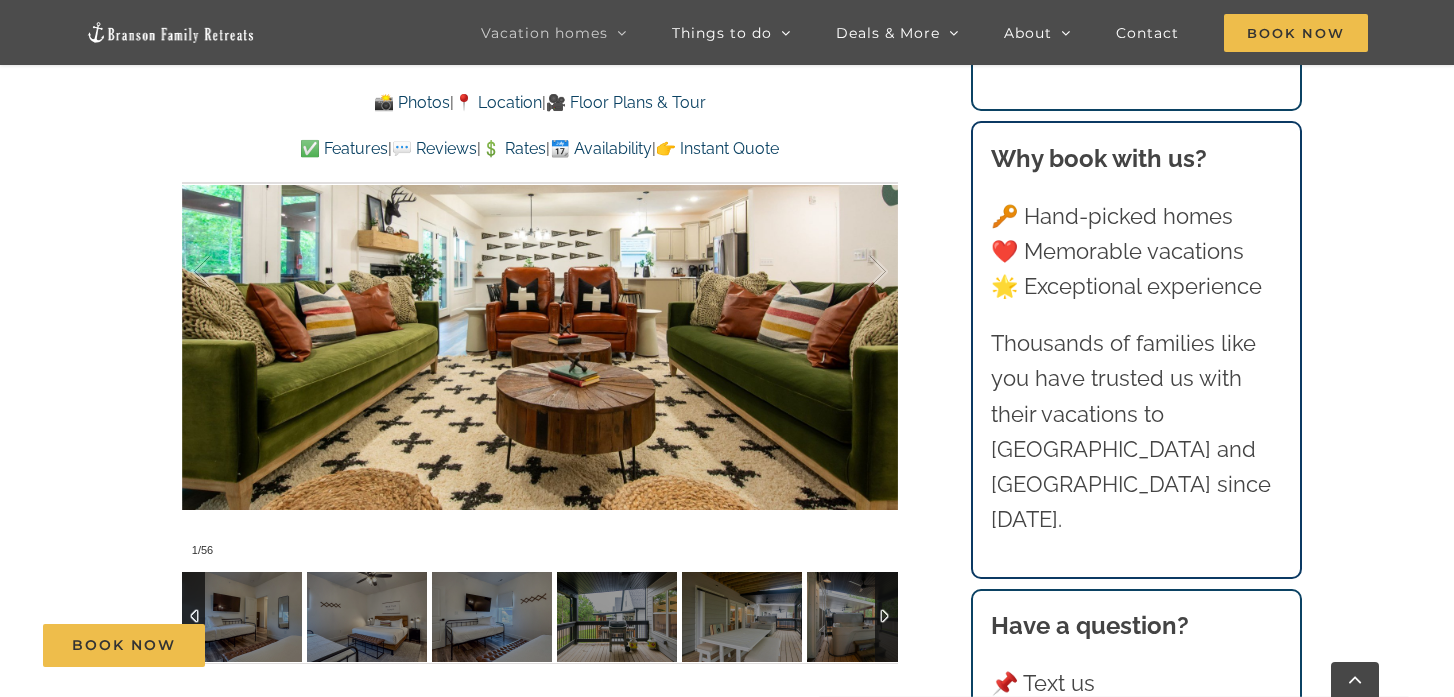 click at bounding box center (886, 617) 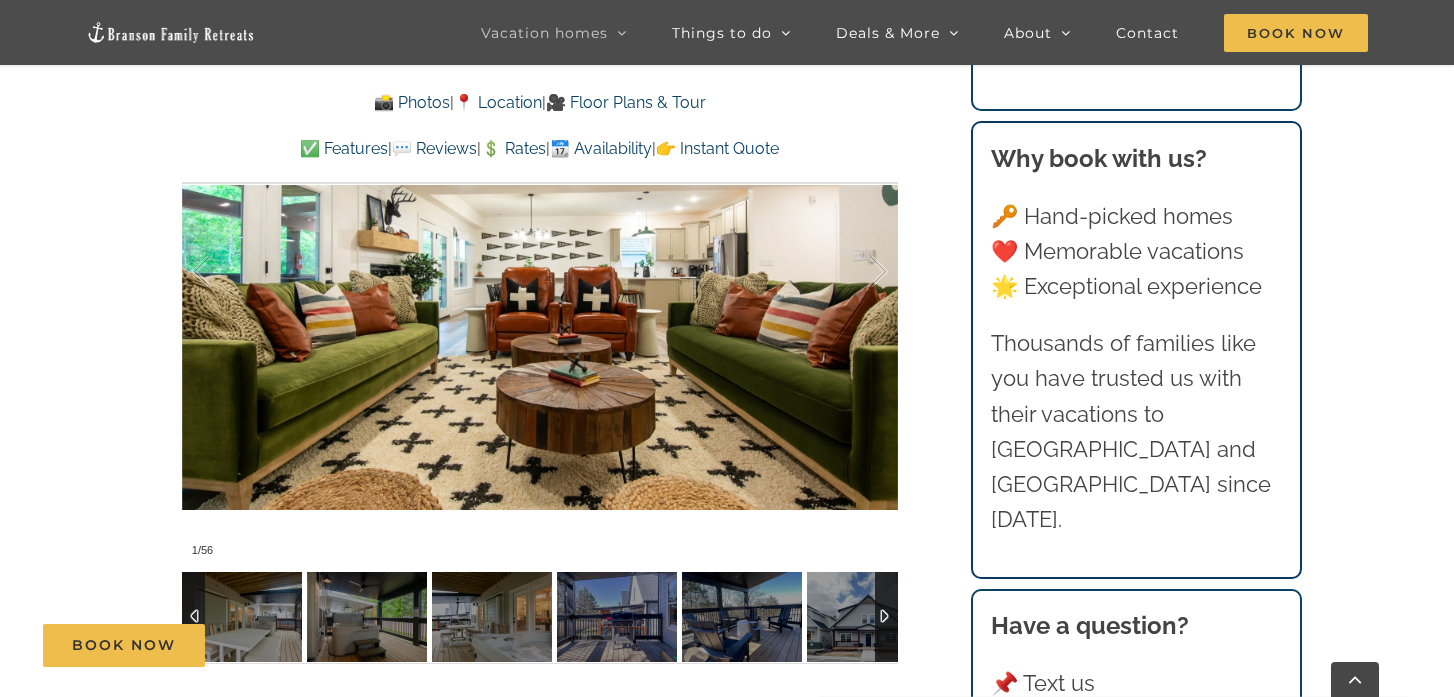 click at bounding box center (886, 617) 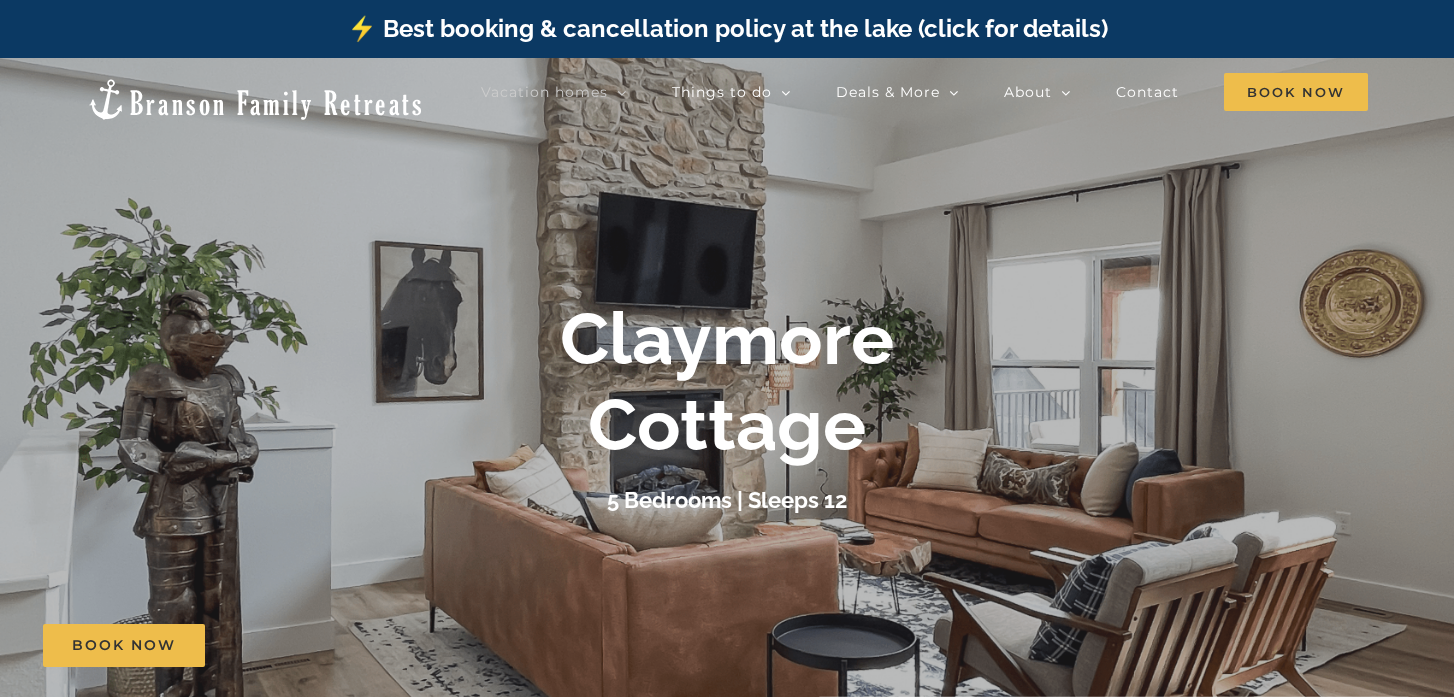 scroll, scrollTop: 0, scrollLeft: 0, axis: both 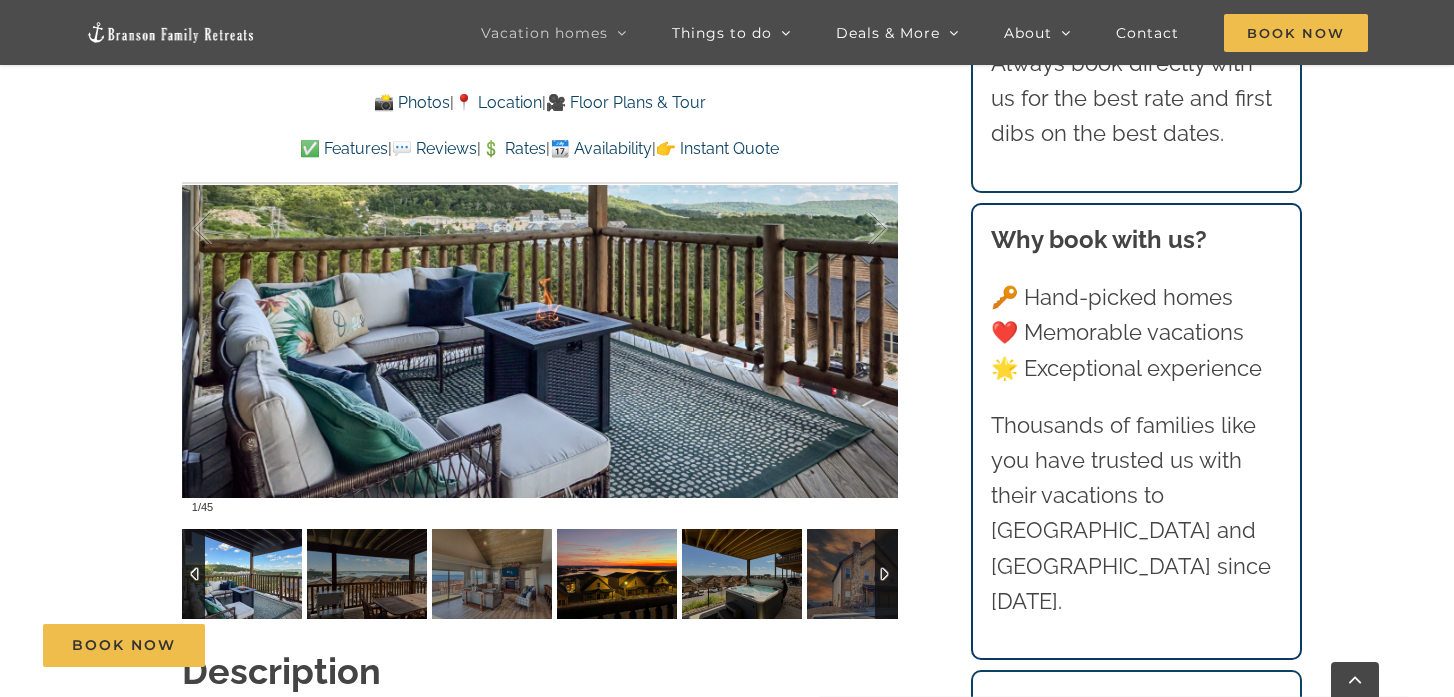 click at bounding box center [617, 574] 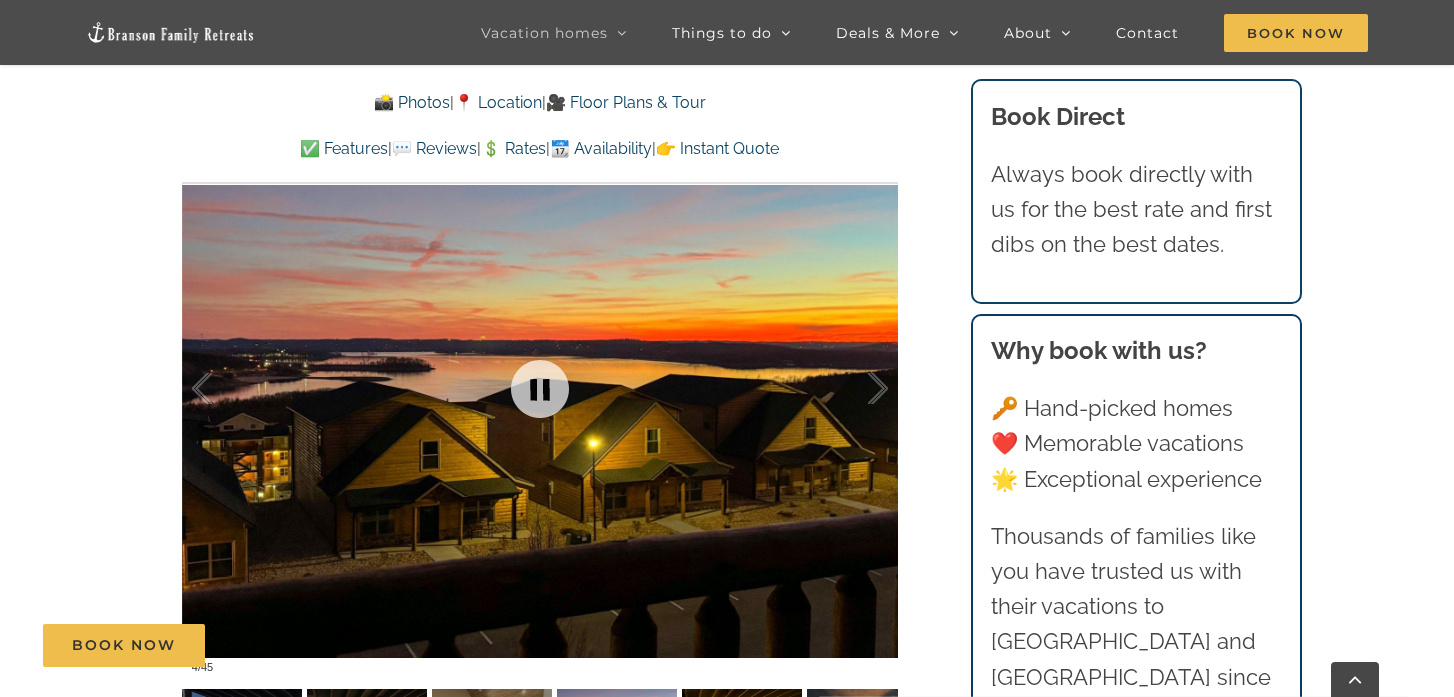 scroll, scrollTop: 1335, scrollLeft: 0, axis: vertical 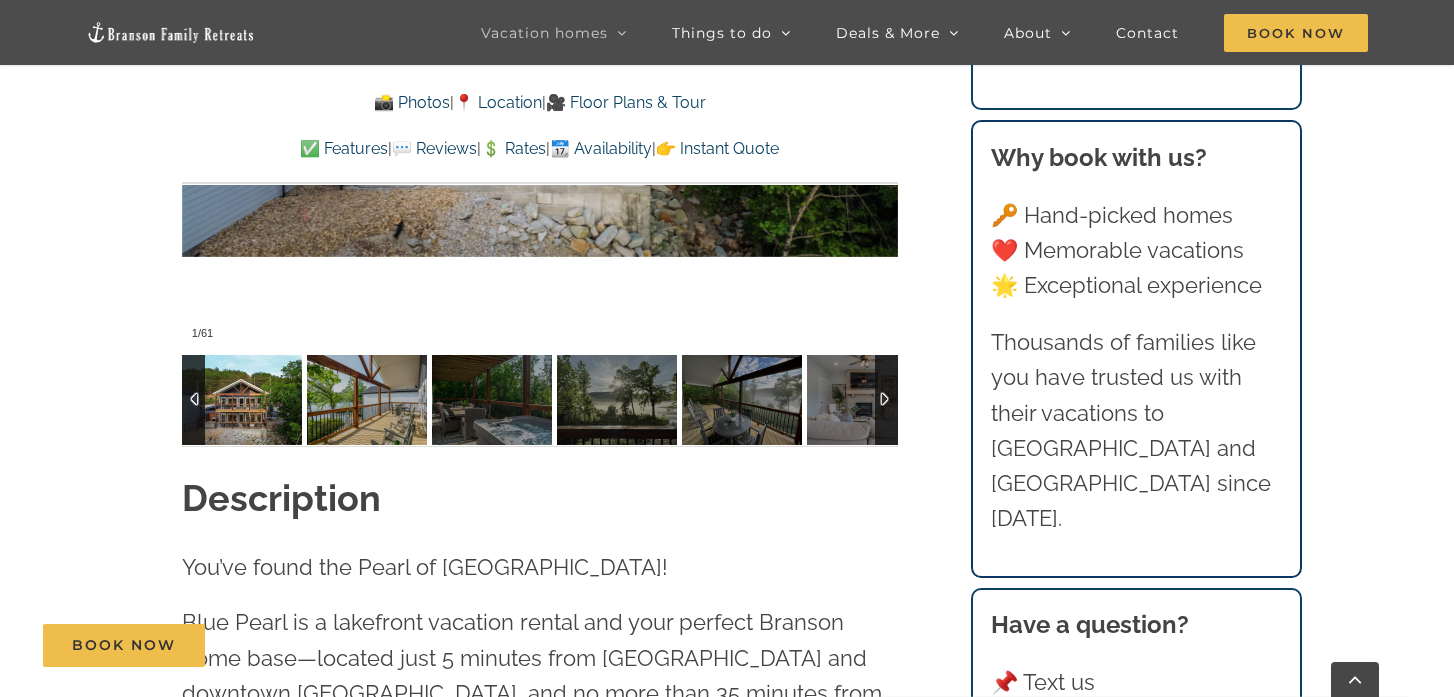 click at bounding box center (242, 400) 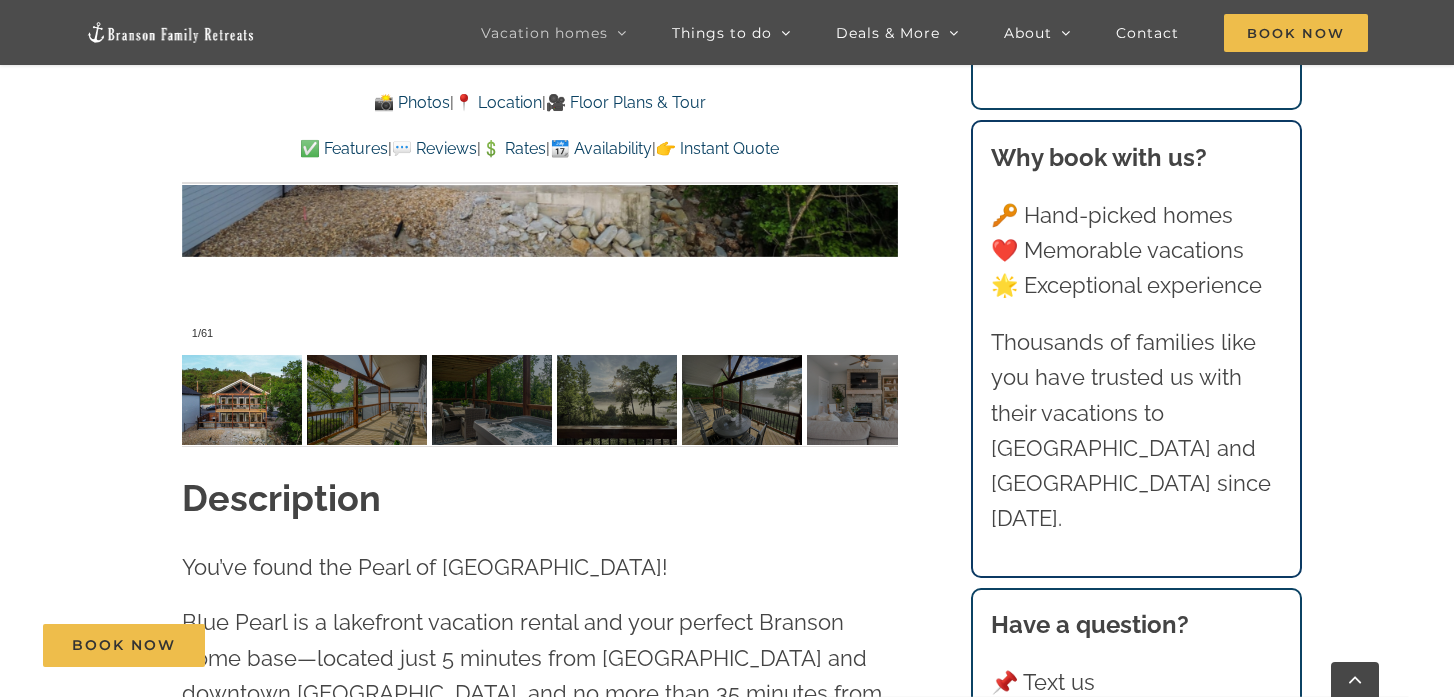 scroll, scrollTop: 1559, scrollLeft: 0, axis: vertical 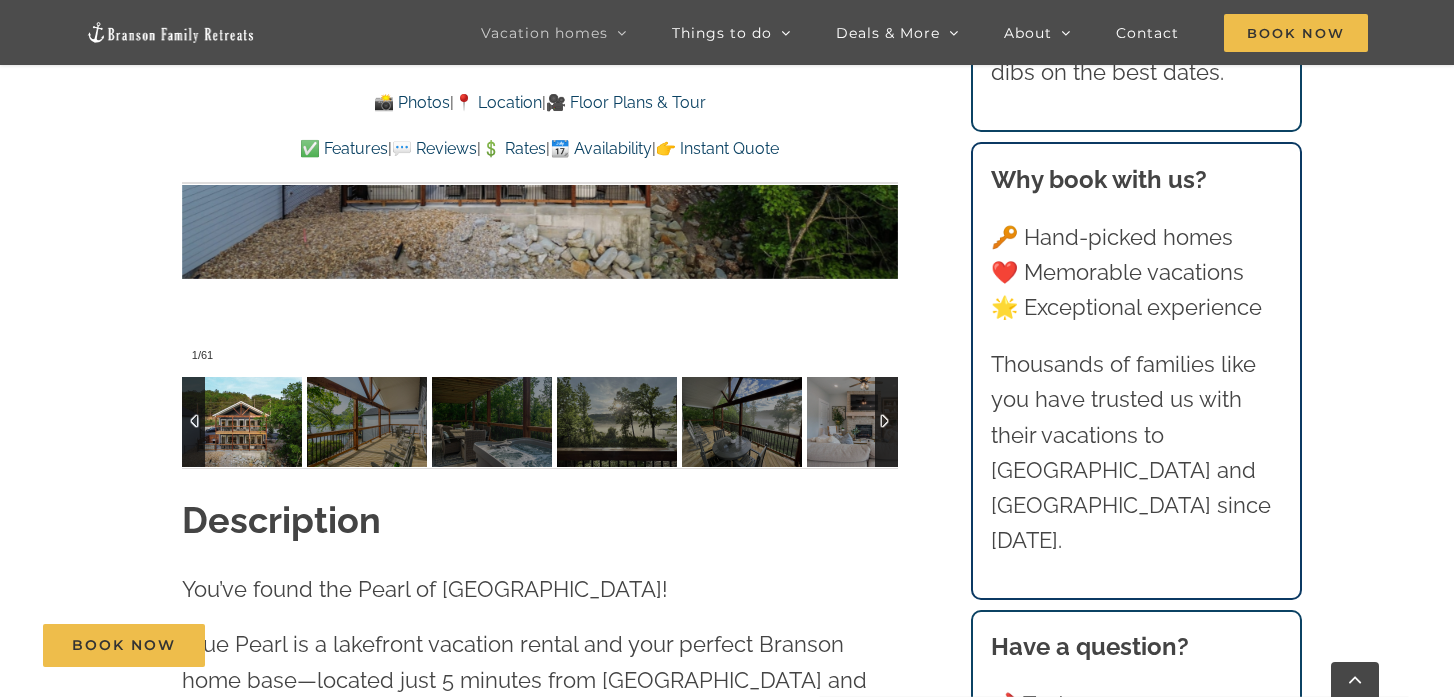 click at bounding box center [886, 422] 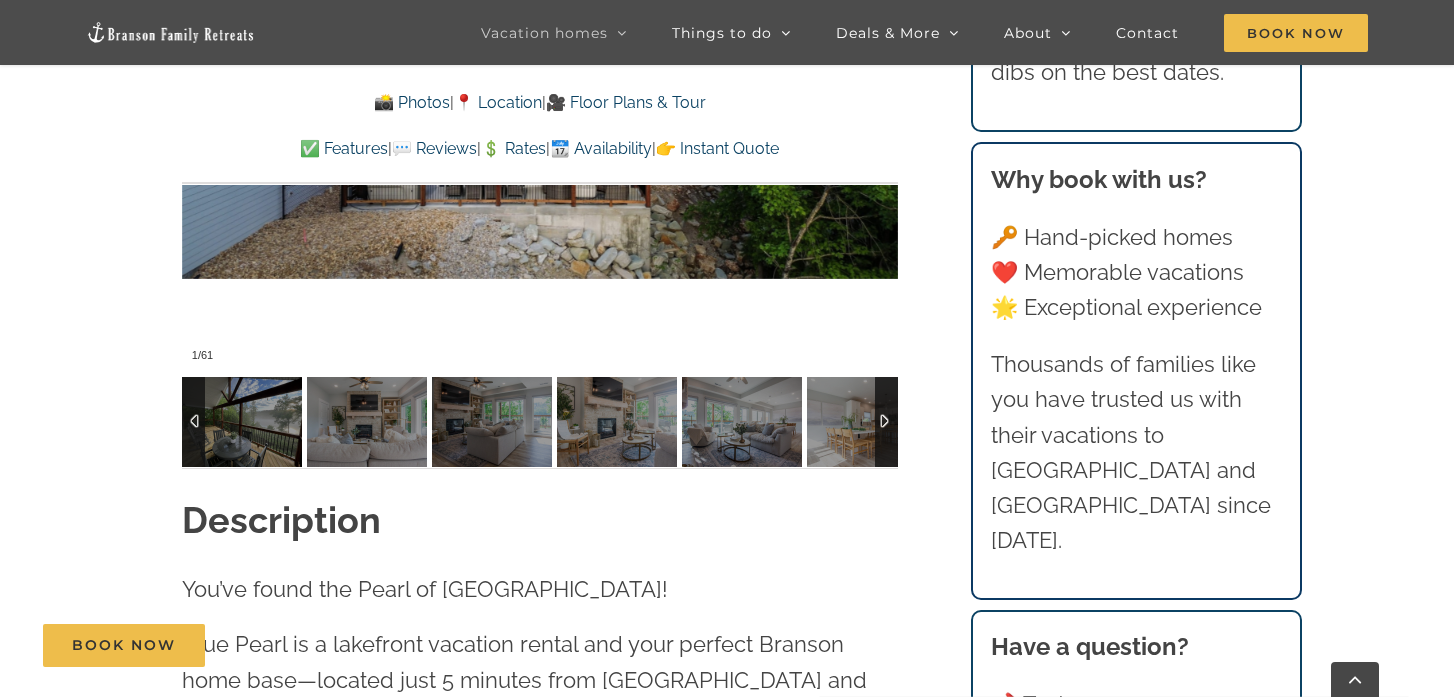click at bounding box center (193, 422) 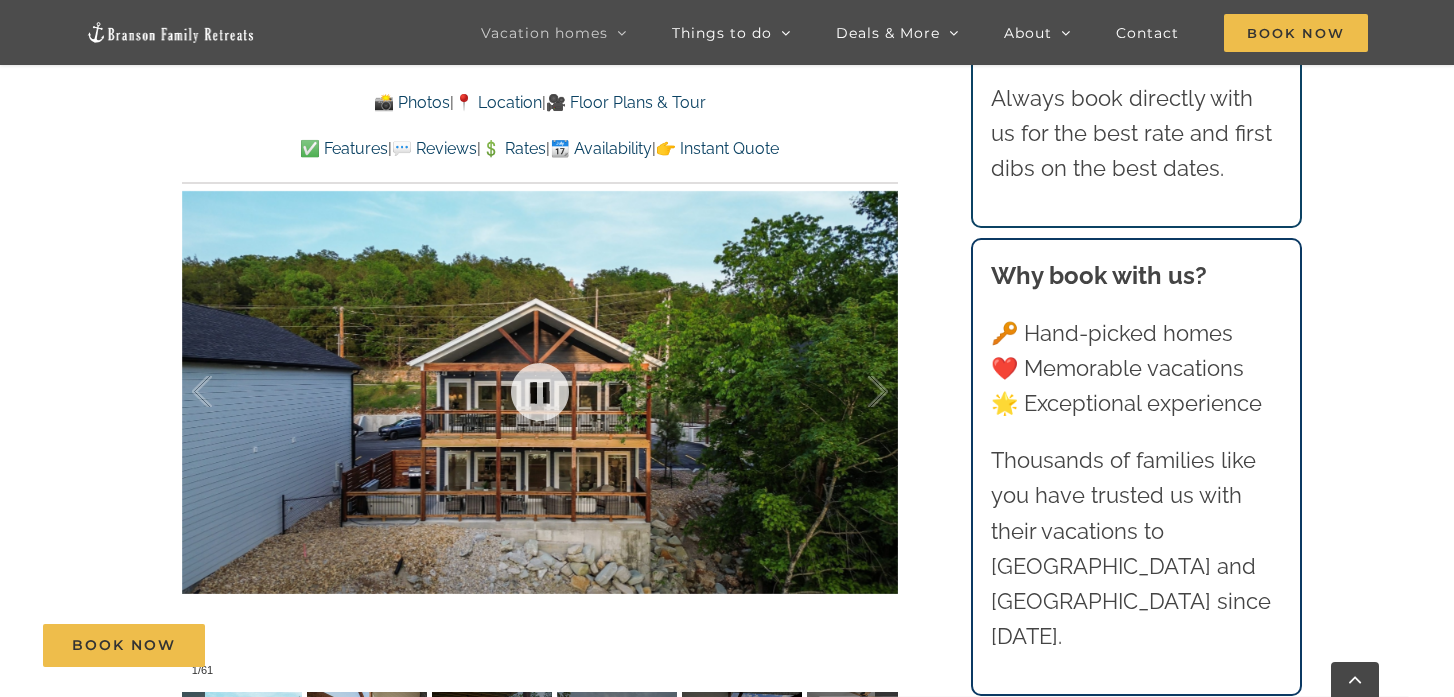 scroll, scrollTop: 1187, scrollLeft: 0, axis: vertical 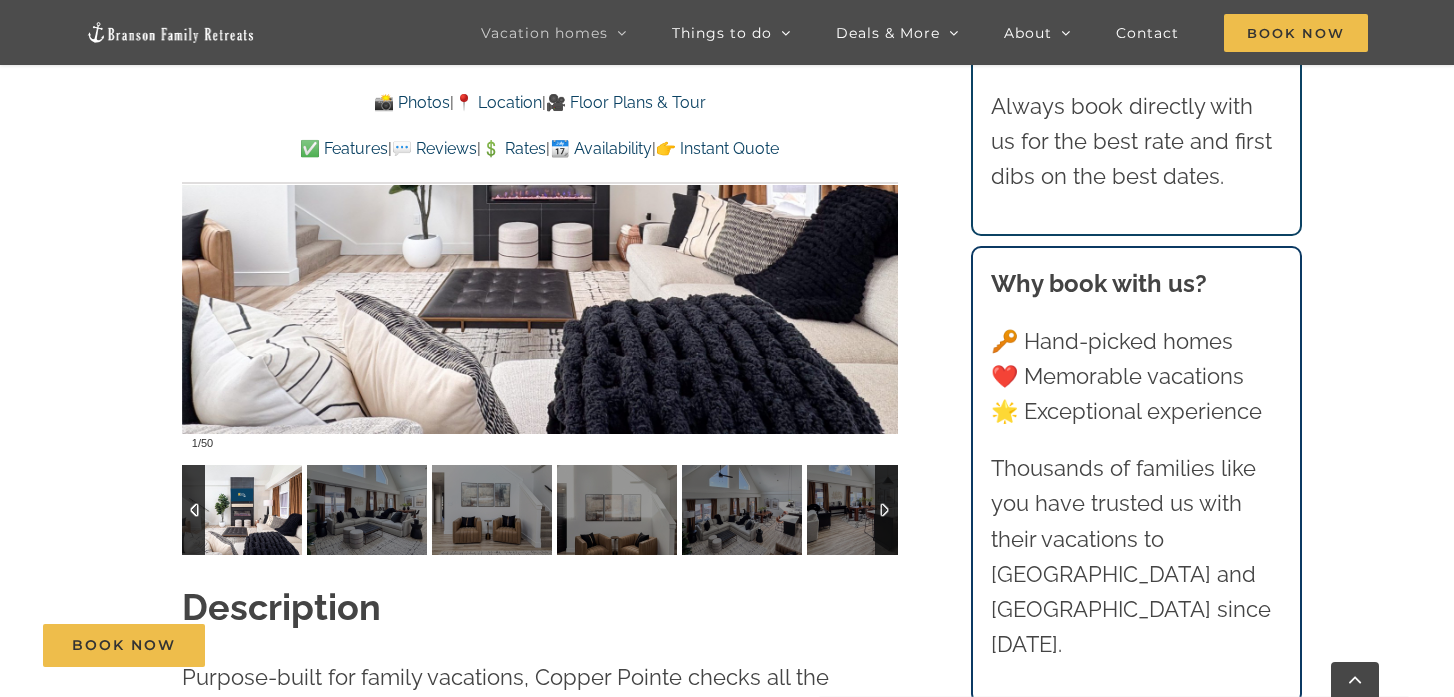 click at bounding box center (886, 510) 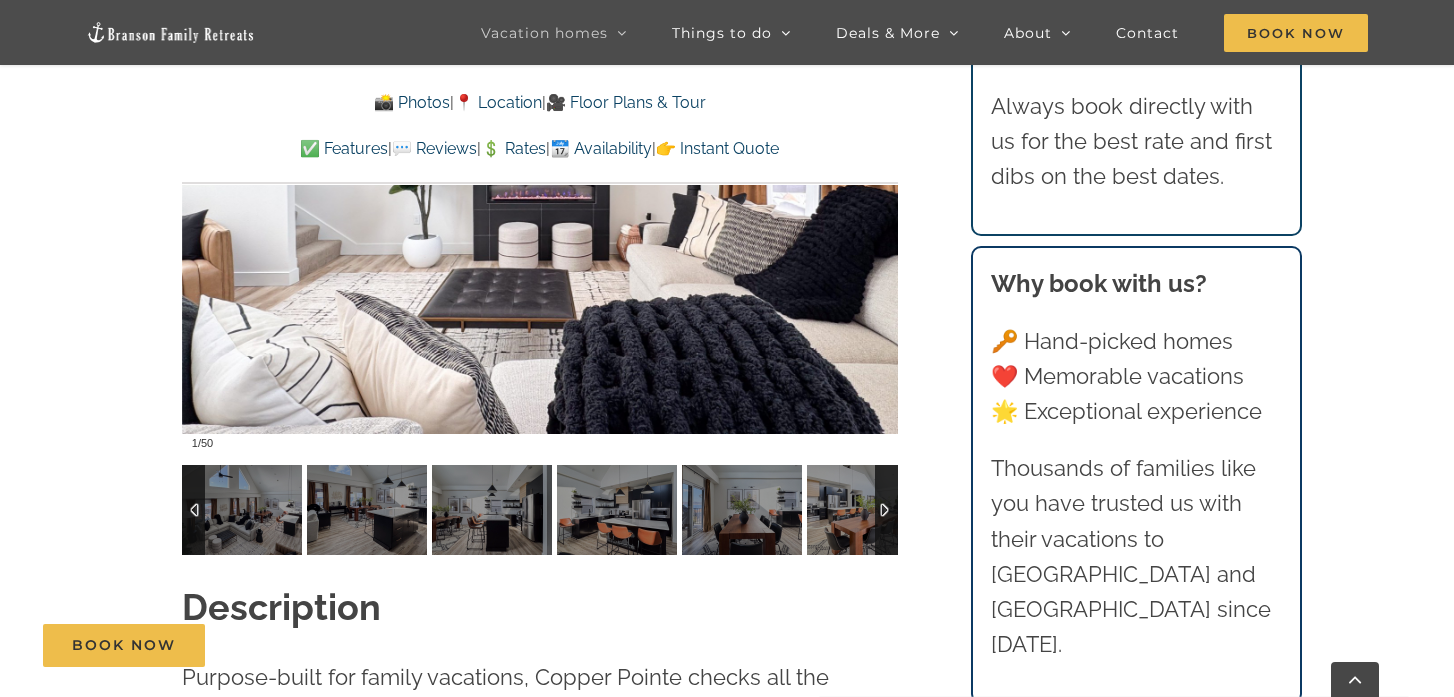click at bounding box center [886, 510] 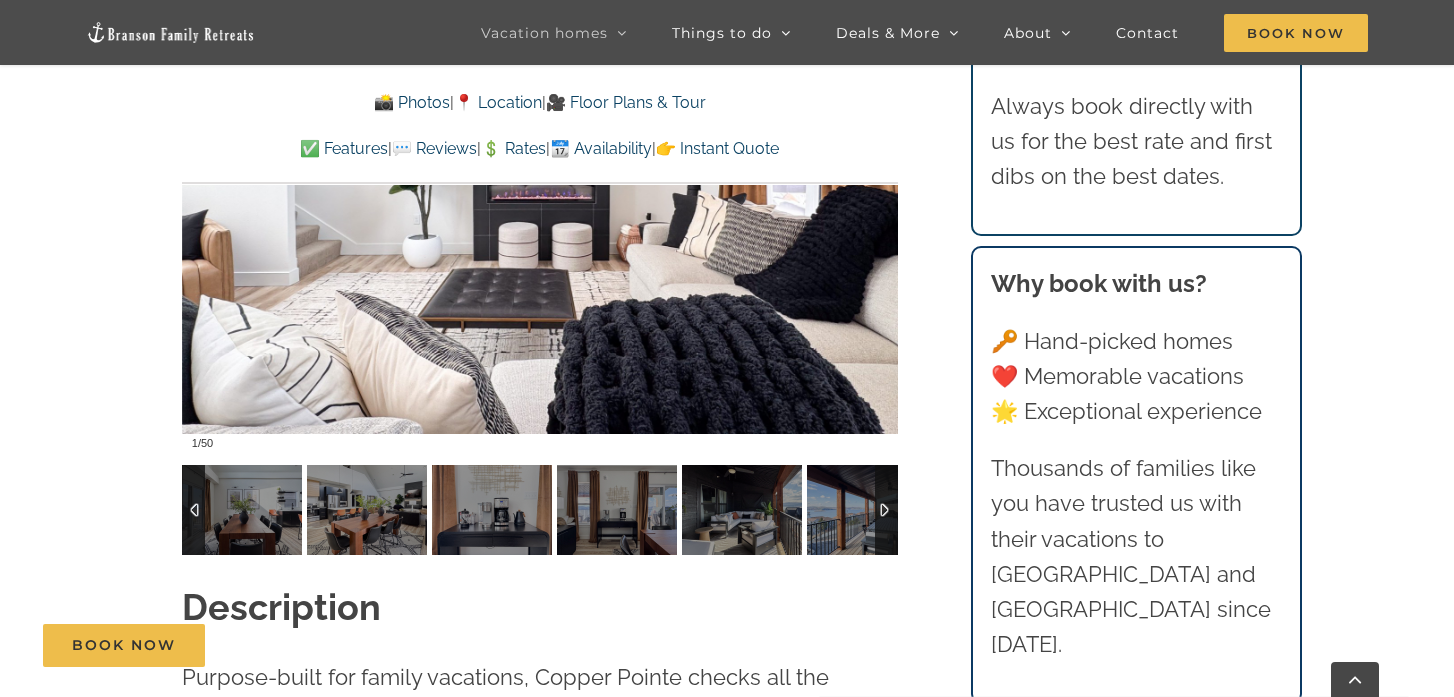 click at bounding box center (886, 510) 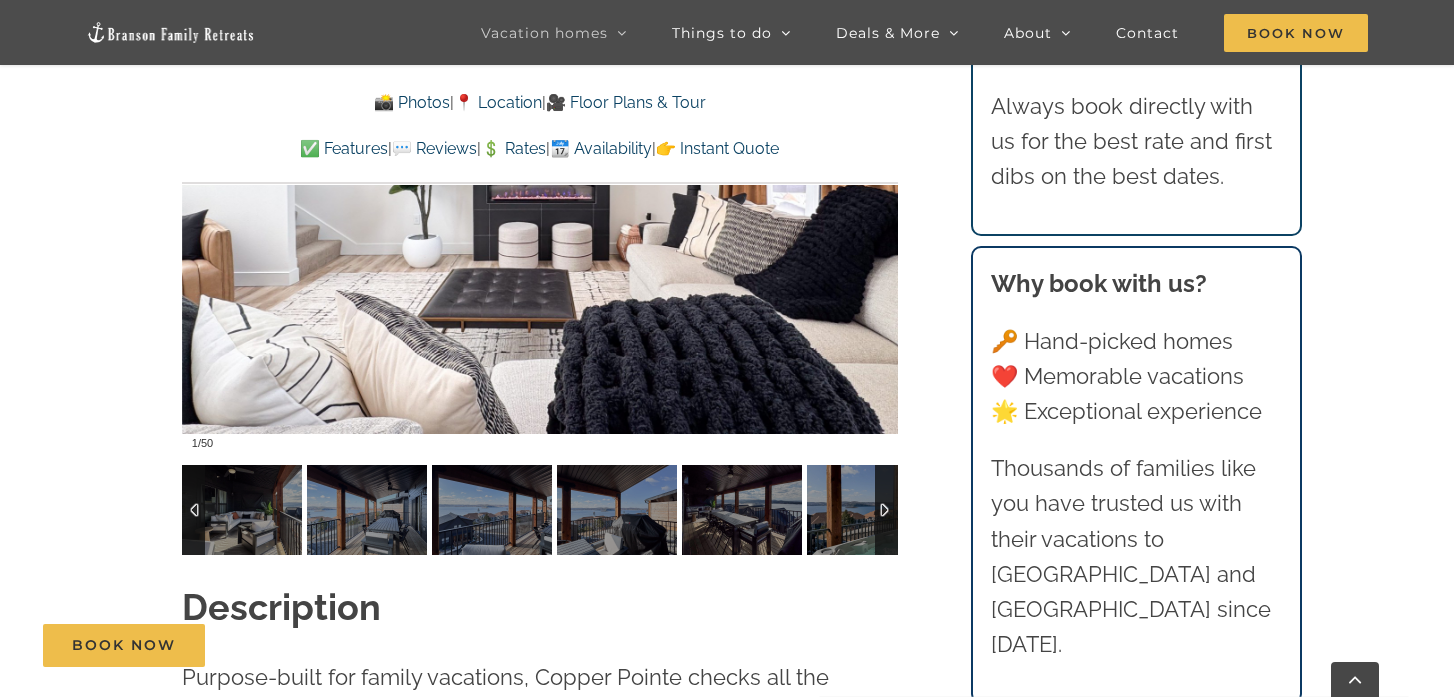 click at bounding box center (886, 510) 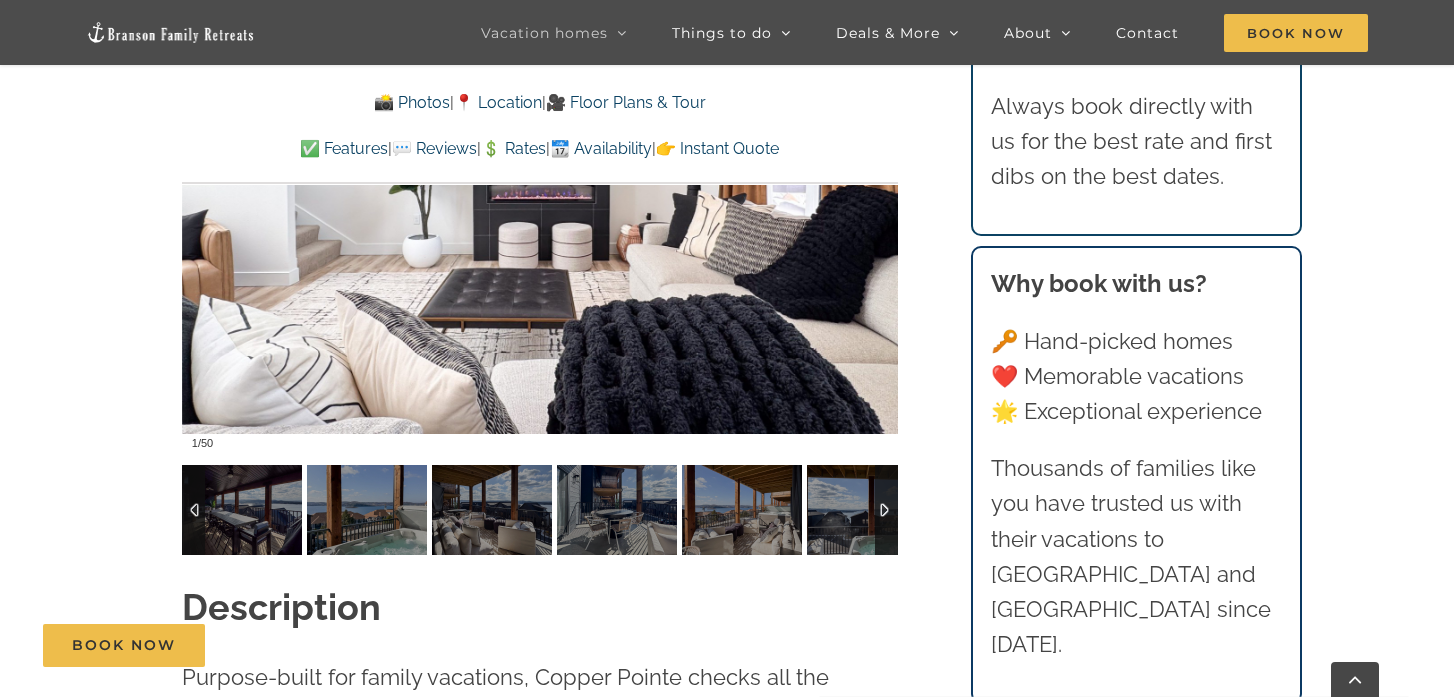 click at bounding box center (886, 510) 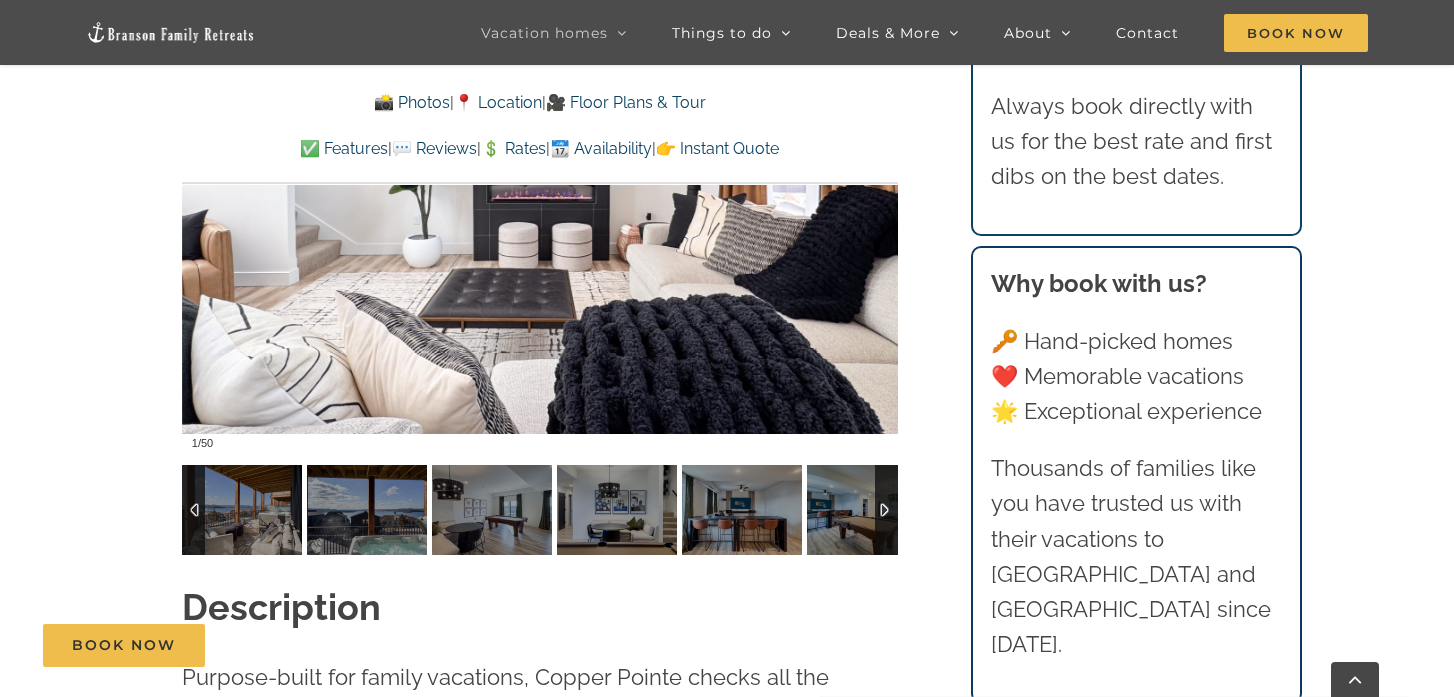click at bounding box center (886, 510) 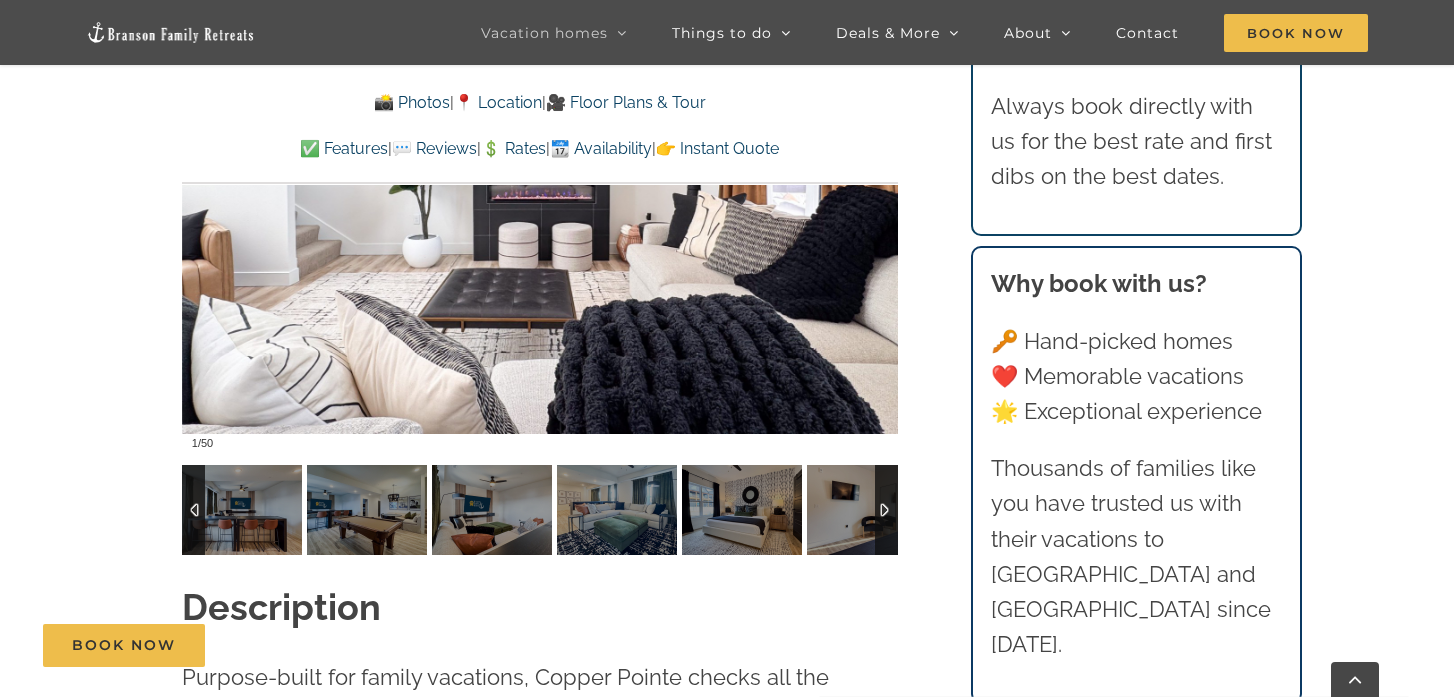 click at bounding box center (886, 510) 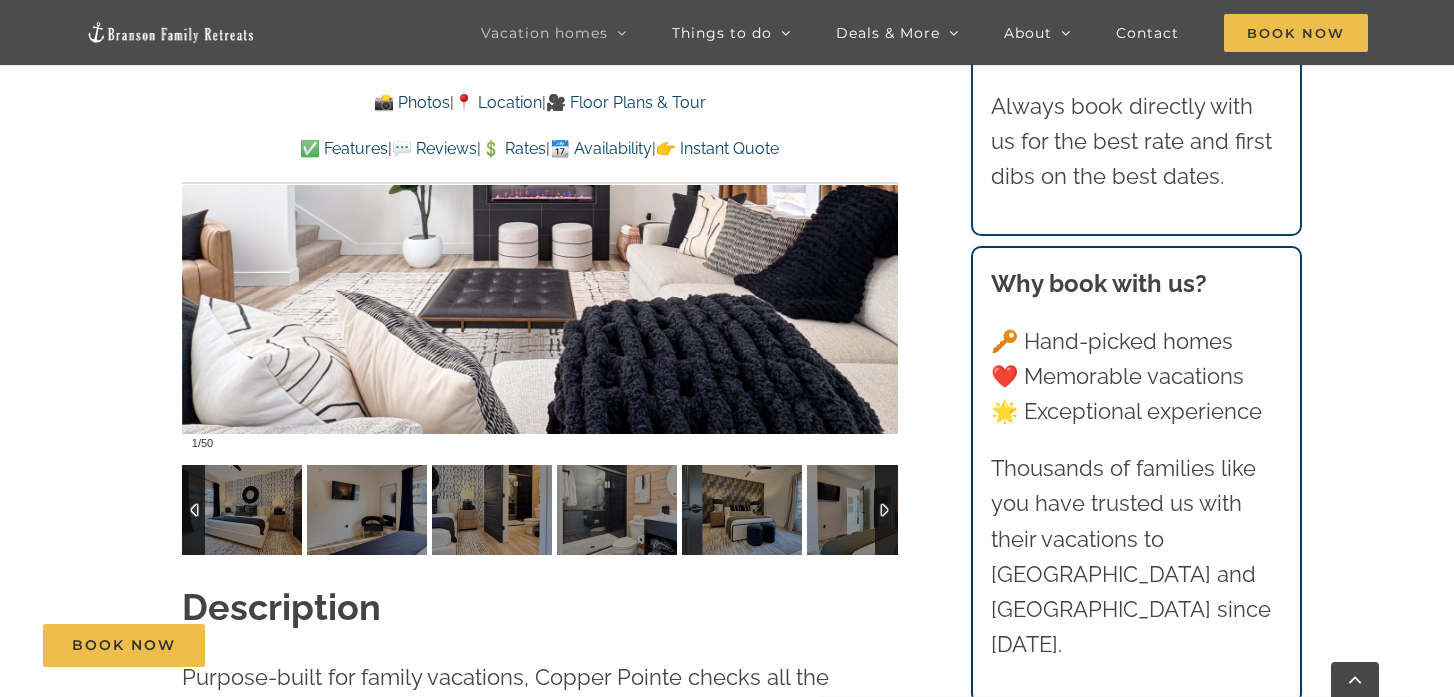 click at bounding box center [886, 510] 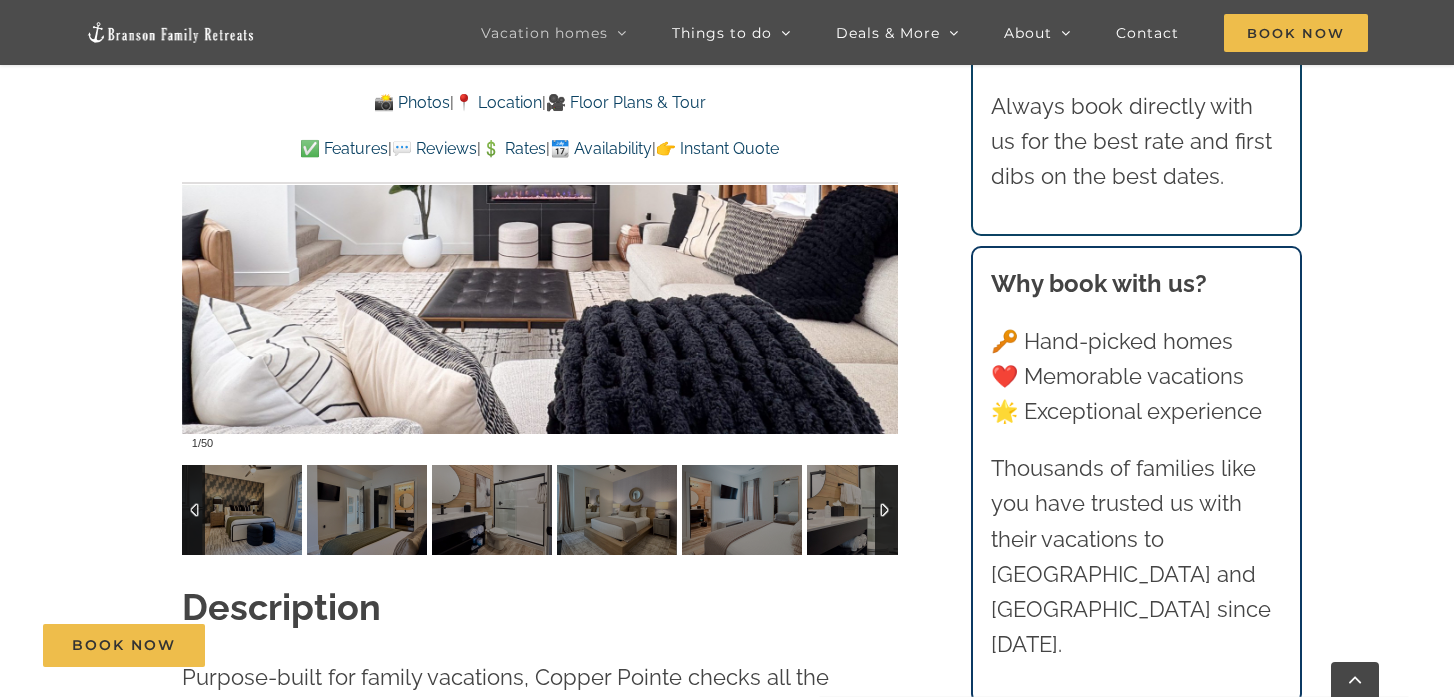 click at bounding box center [886, 510] 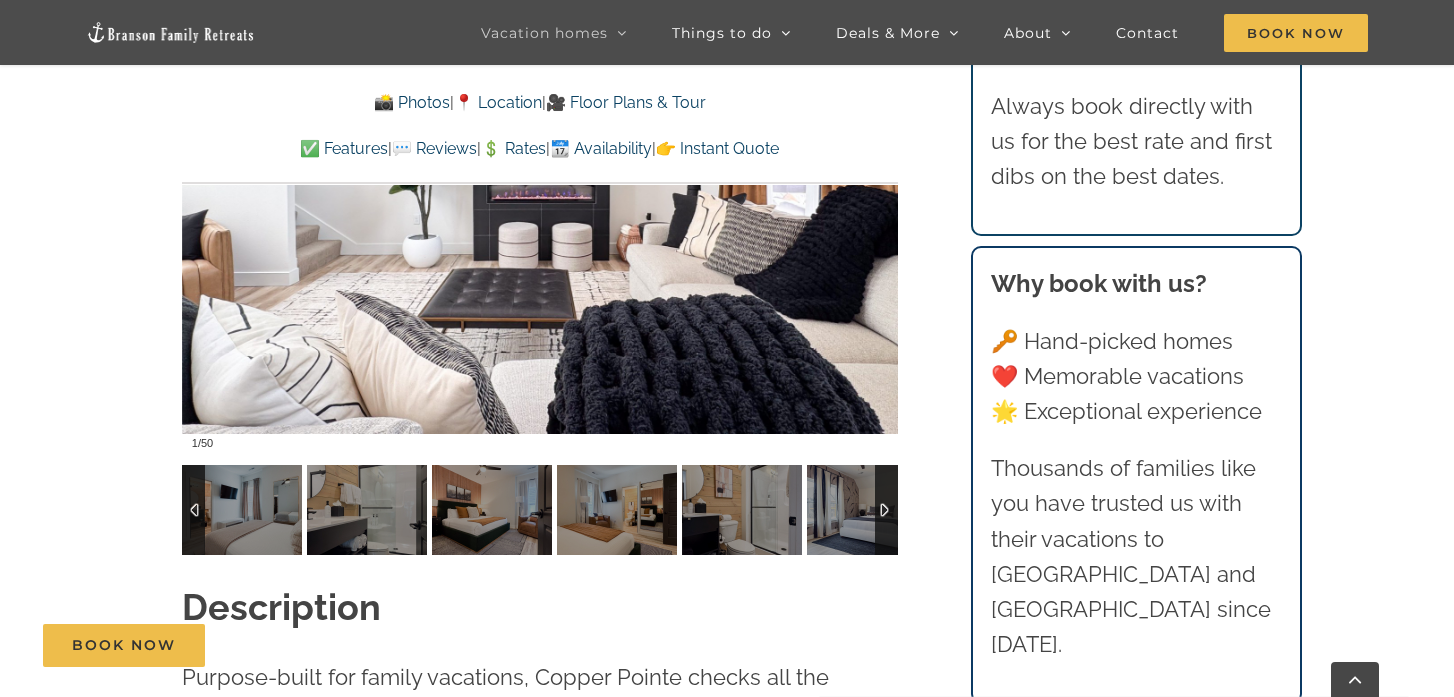click at bounding box center [886, 510] 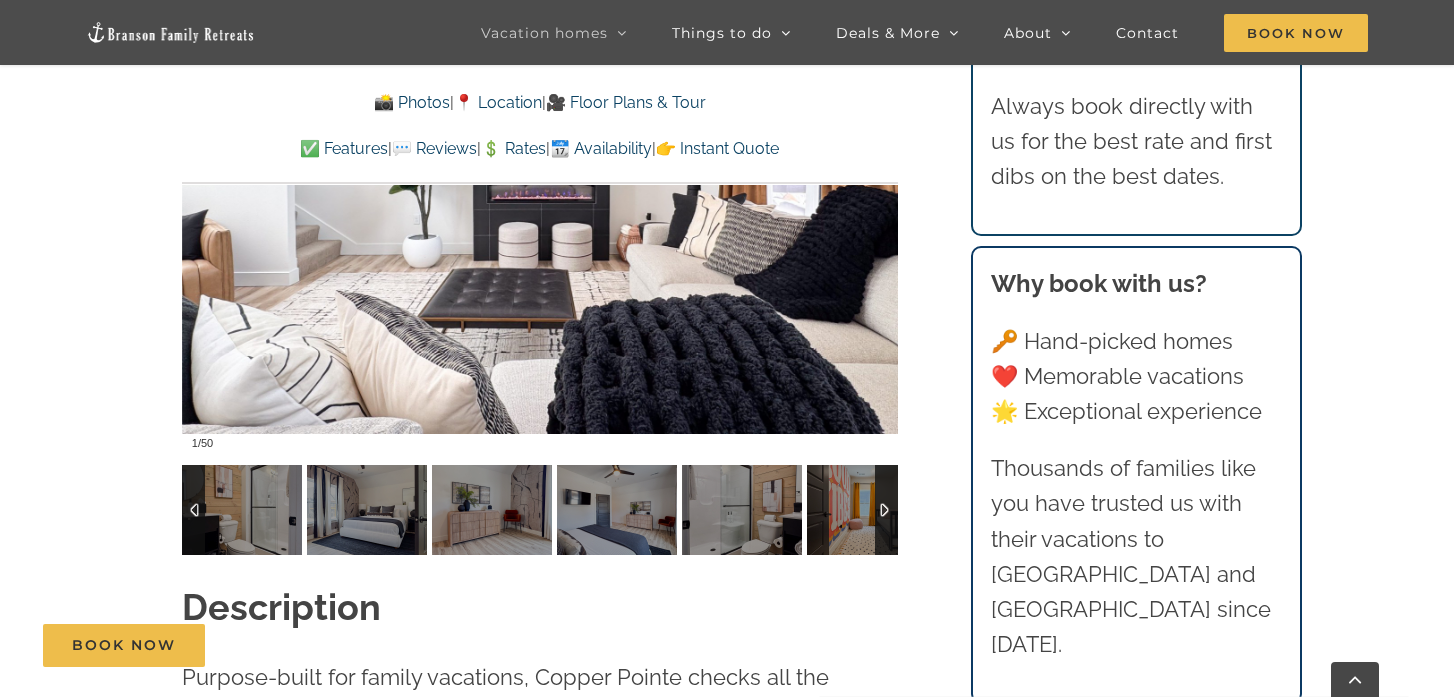 click at bounding box center (886, 510) 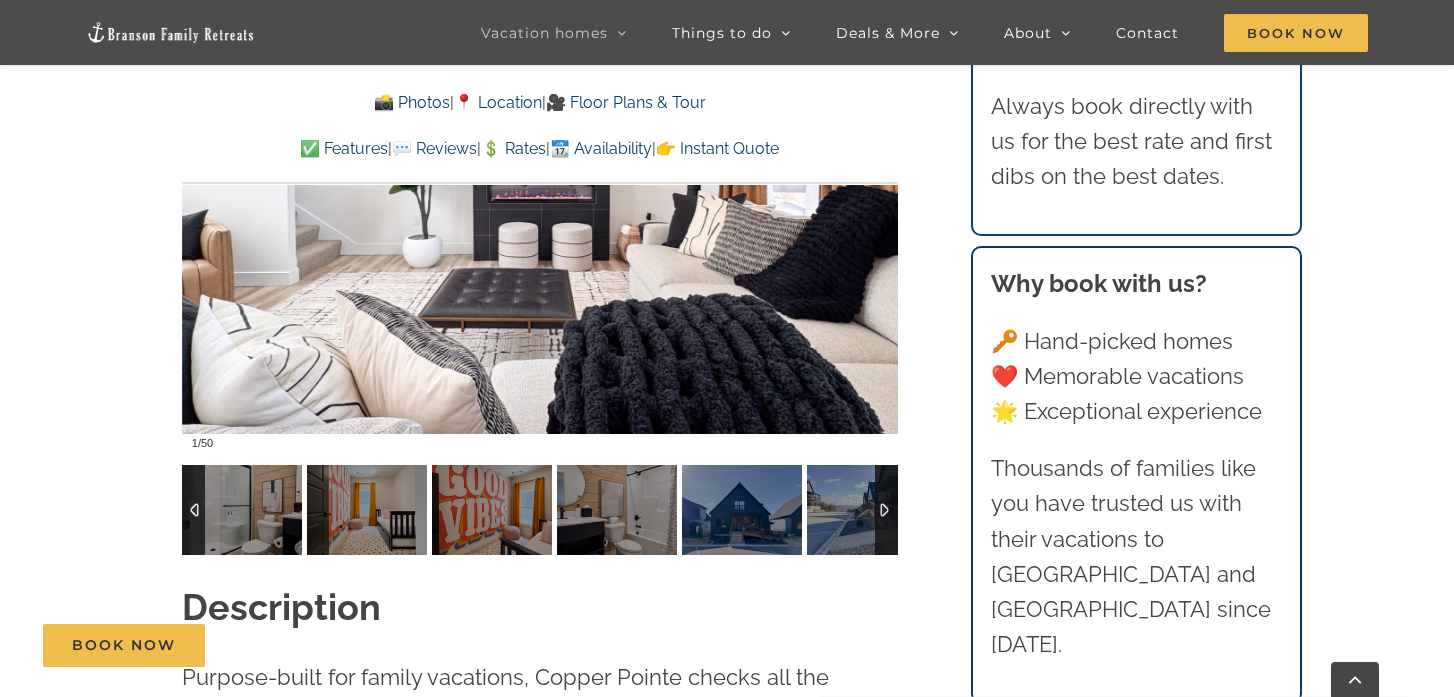 click at bounding box center (886, 510) 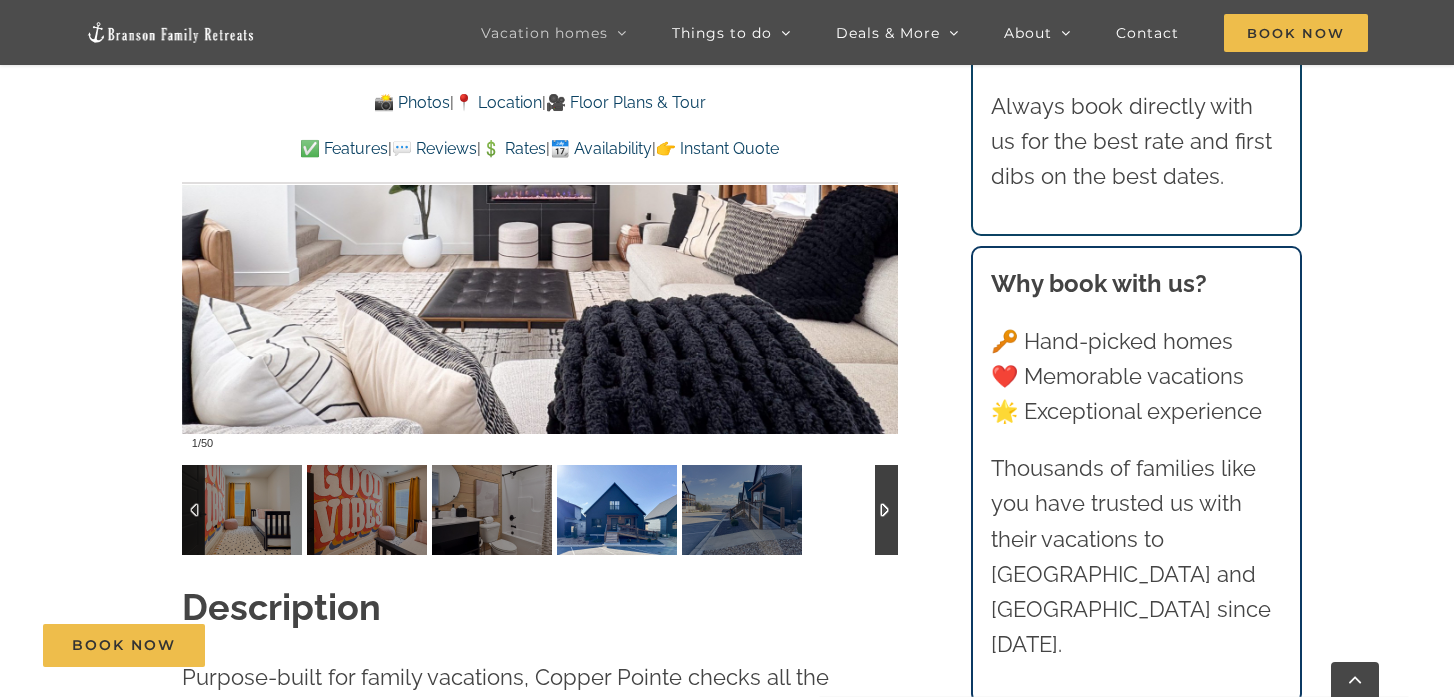 click at bounding box center [617, 510] 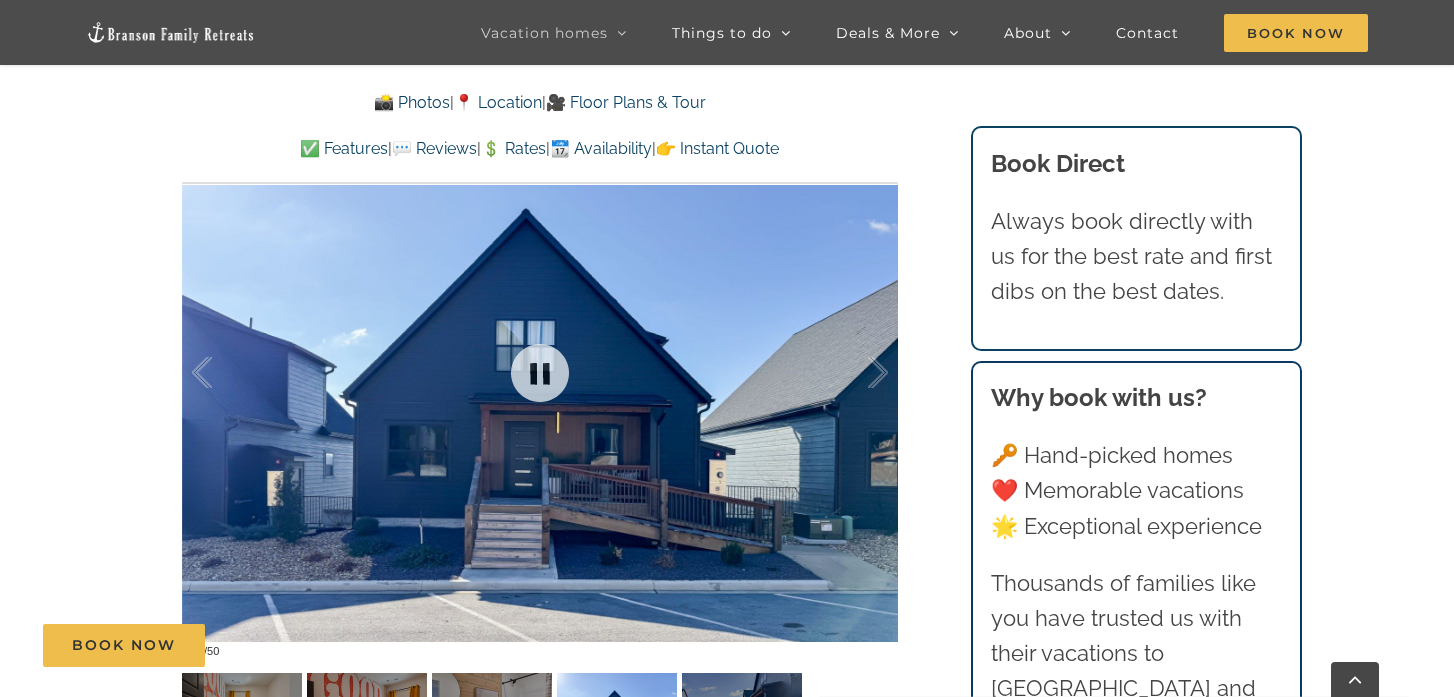 scroll, scrollTop: 1402, scrollLeft: 0, axis: vertical 